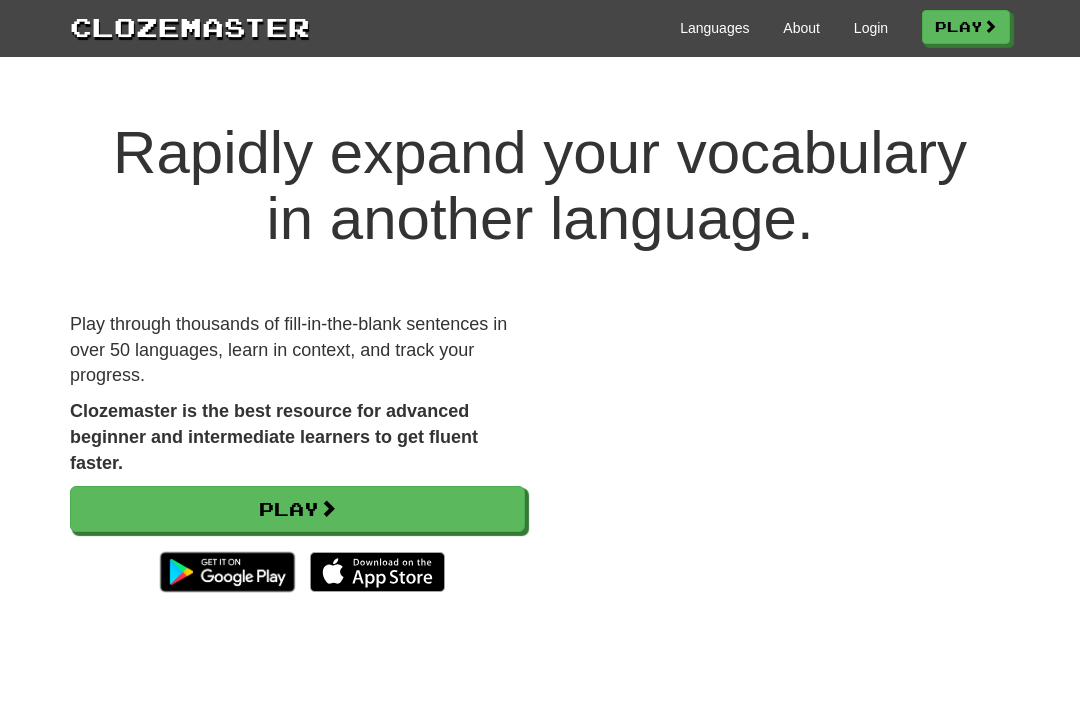 scroll, scrollTop: 0, scrollLeft: 0, axis: both 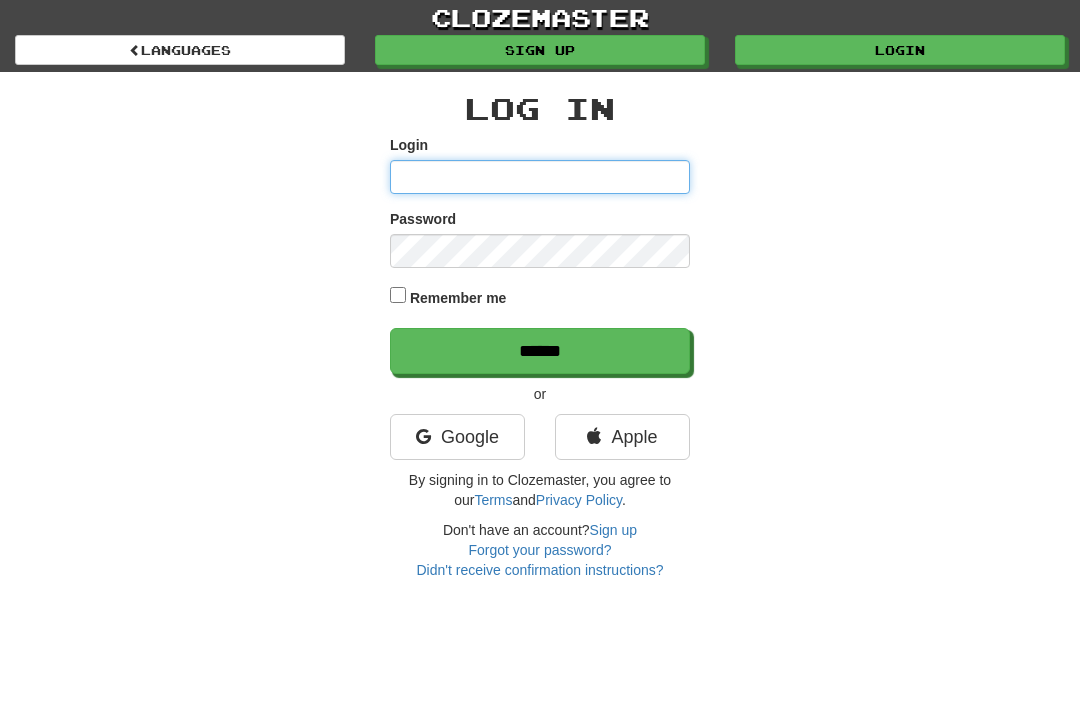 type on "*******" 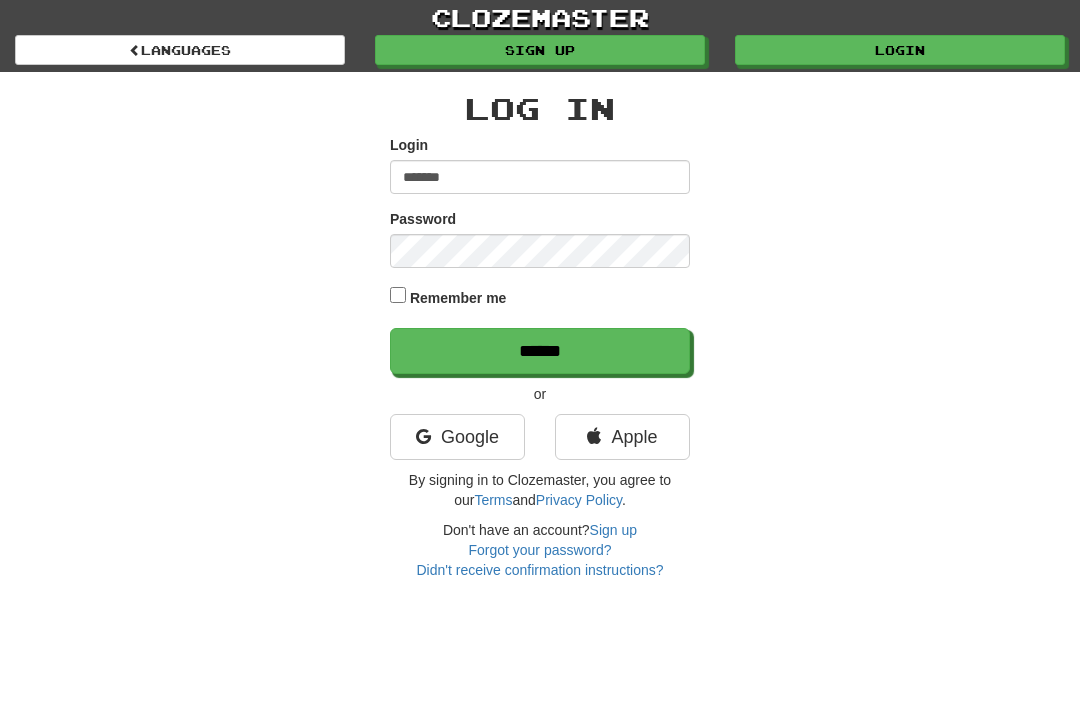 click on "******" at bounding box center [540, 351] 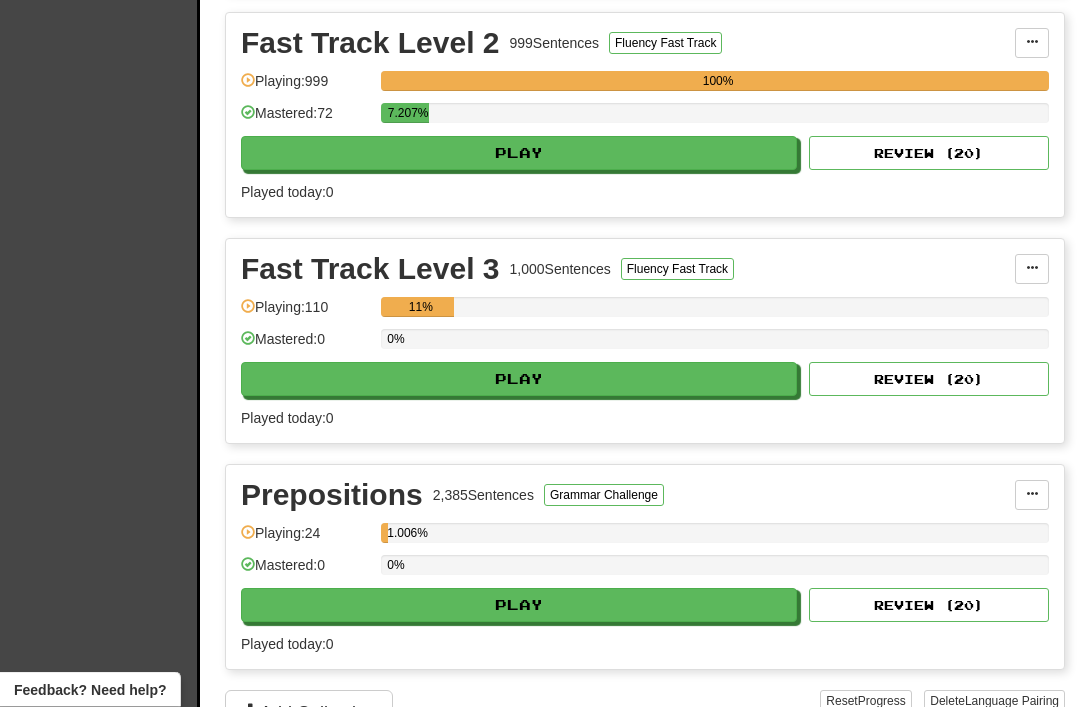 scroll, scrollTop: 1205, scrollLeft: 0, axis: vertical 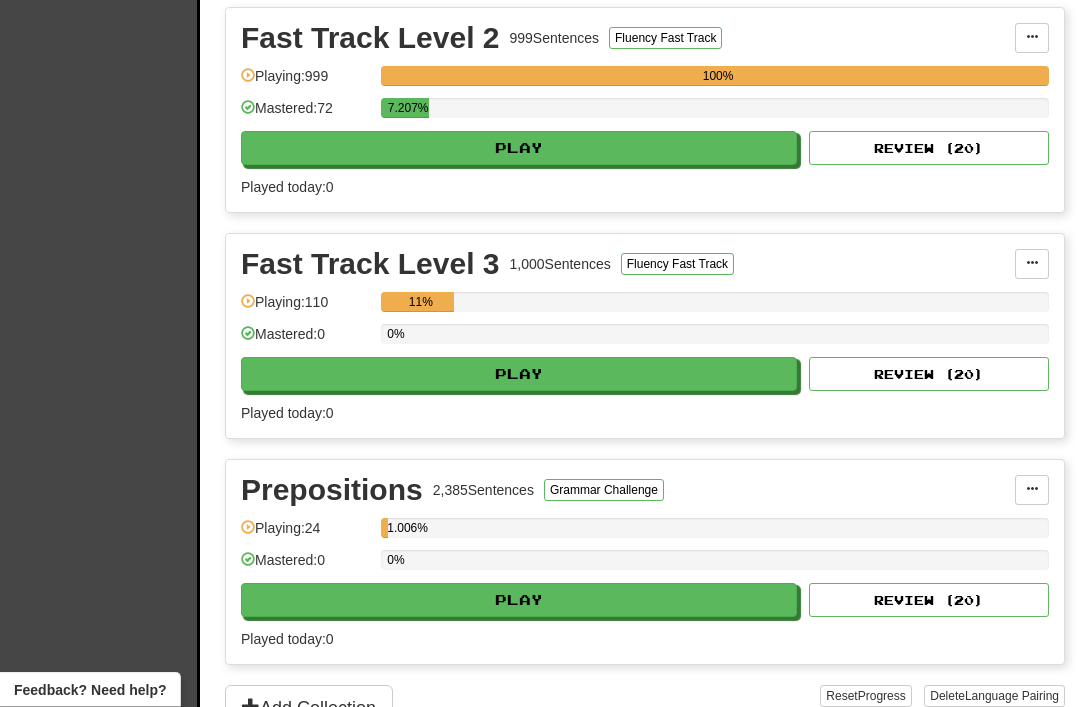 click on "Play" at bounding box center [519, 375] 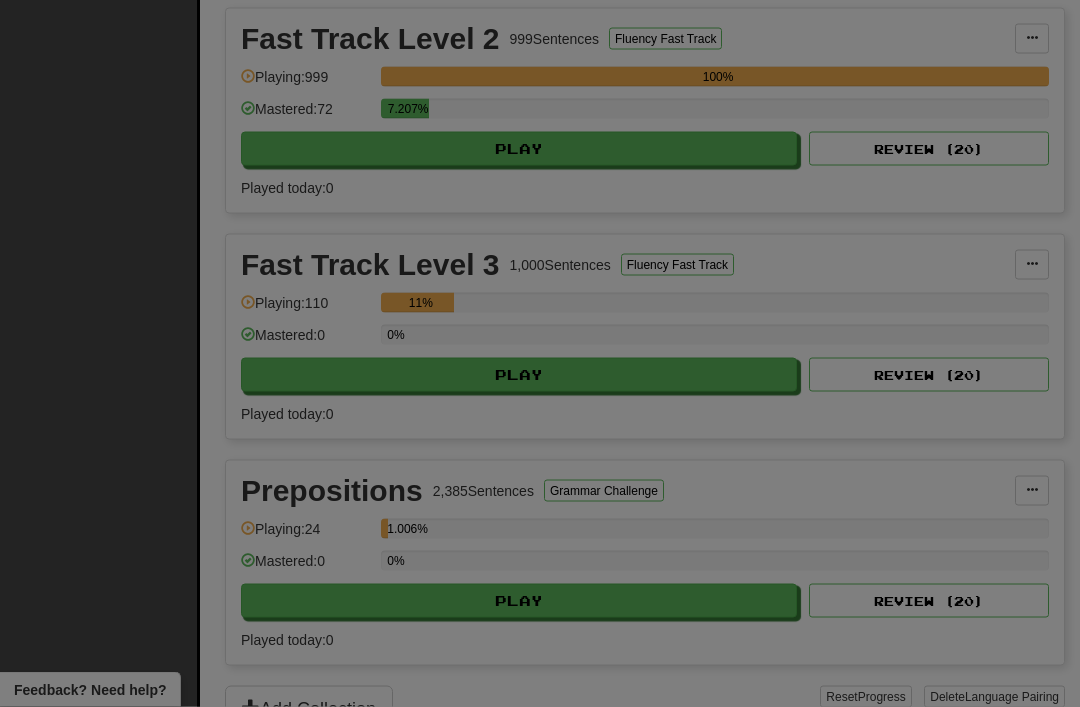 scroll, scrollTop: 1206, scrollLeft: 0, axis: vertical 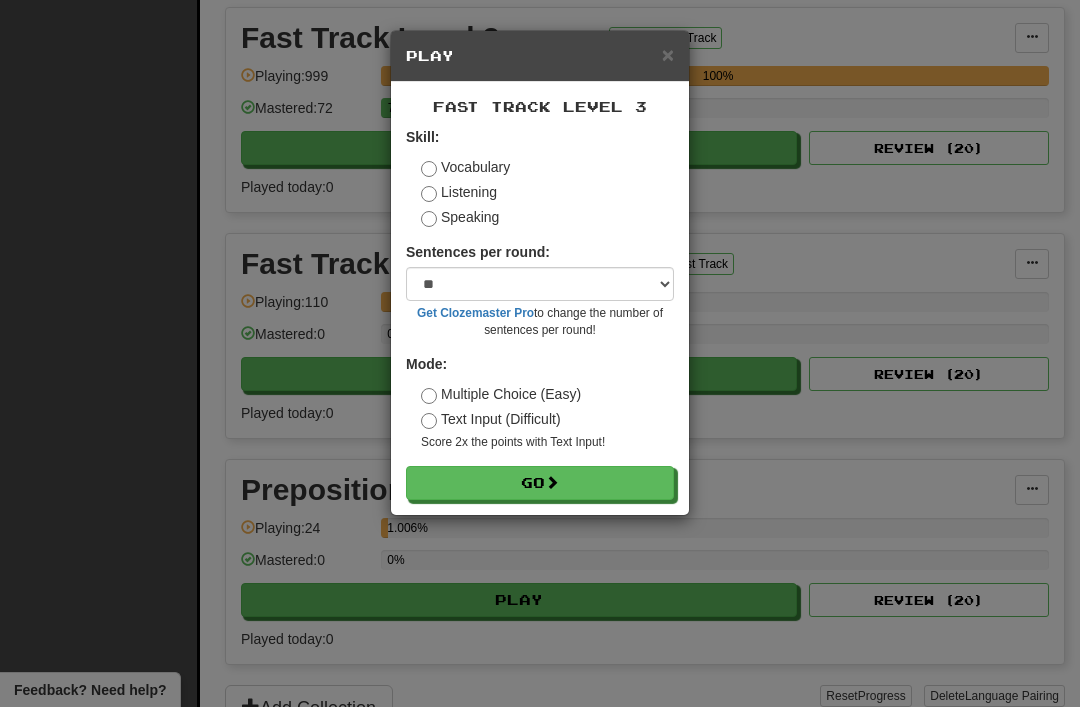 click on "Go" at bounding box center (540, 483) 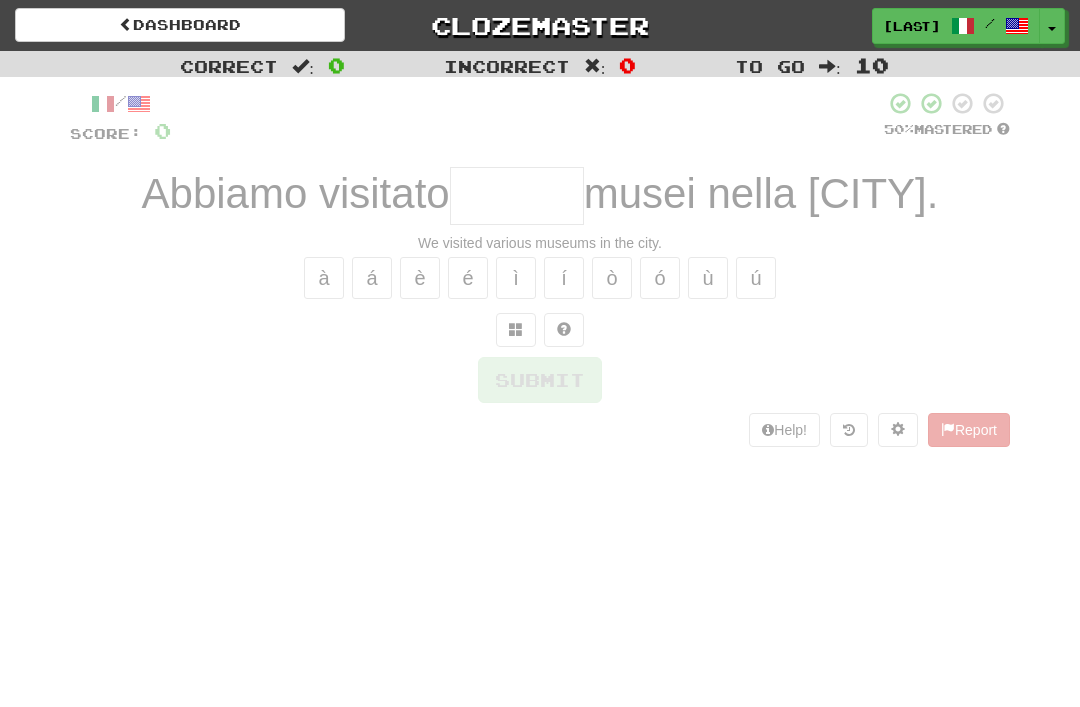 scroll, scrollTop: 0, scrollLeft: 0, axis: both 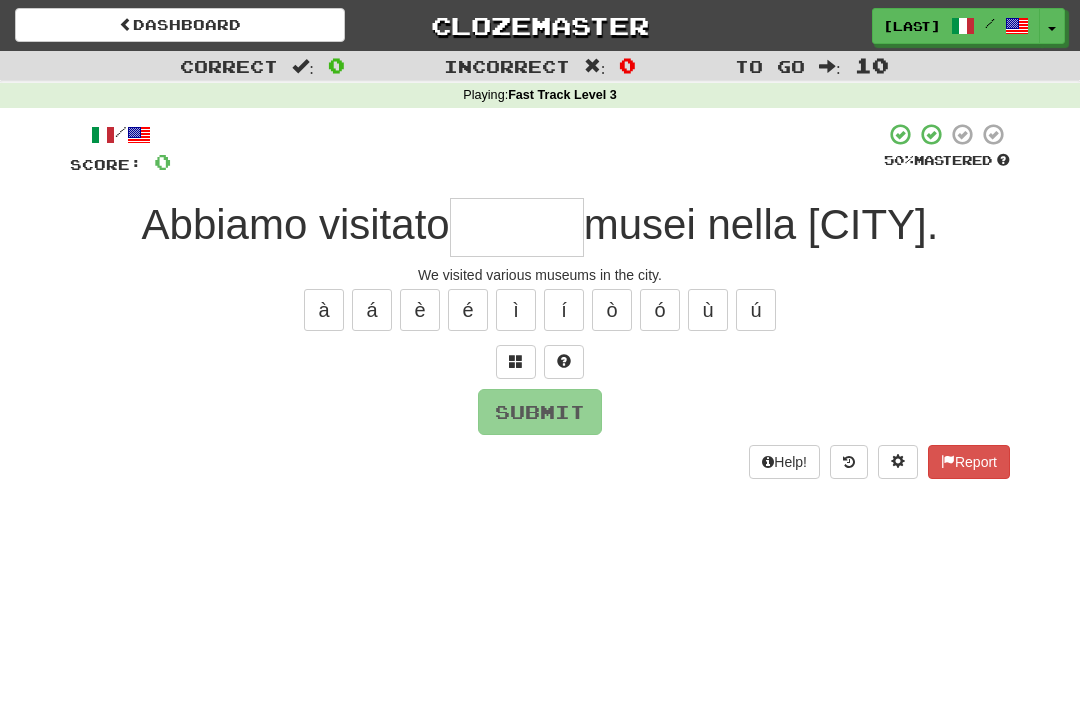 click at bounding box center (540, 362) 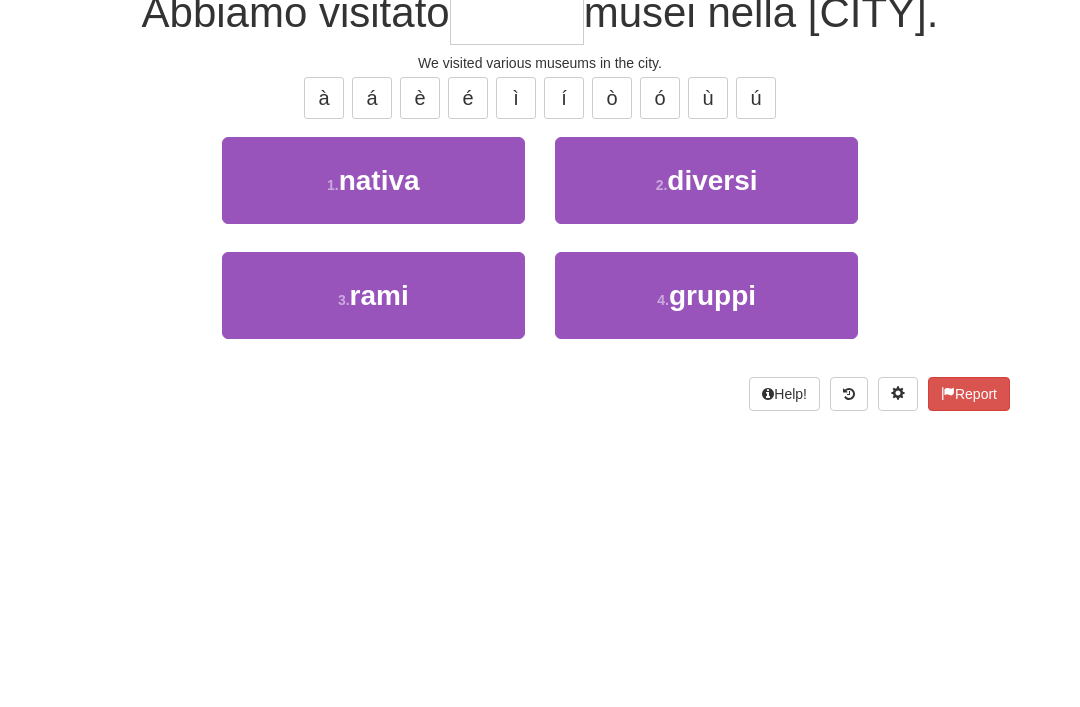 click on "2 ." at bounding box center [662, 397] 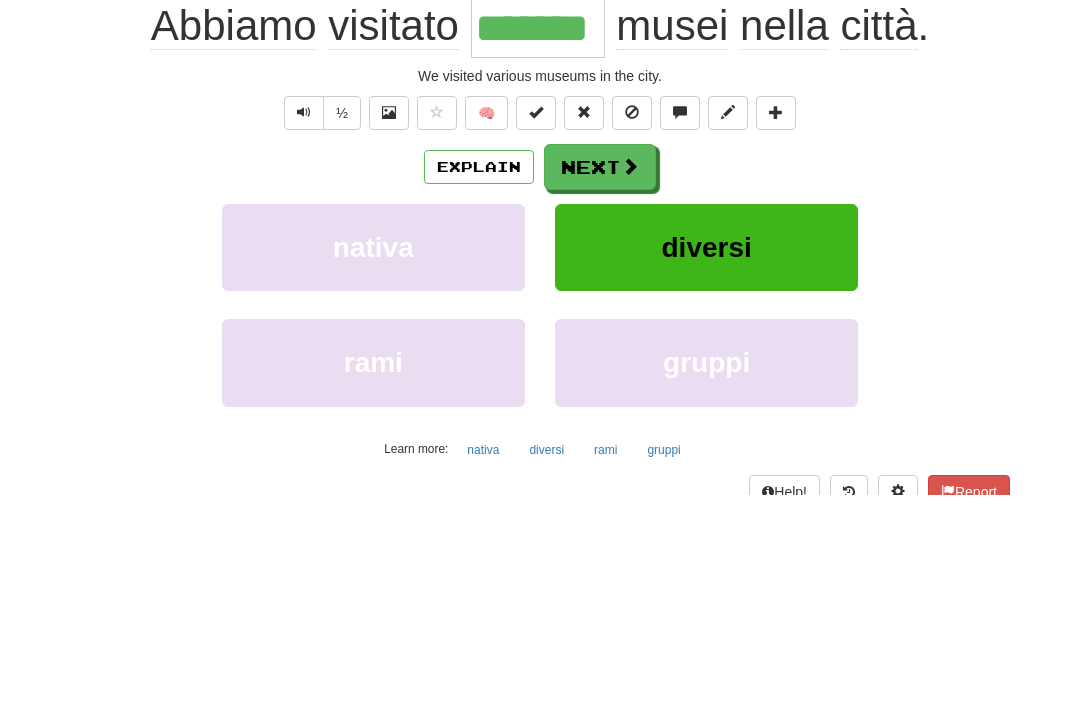 scroll, scrollTop: 212, scrollLeft: 0, axis: vertical 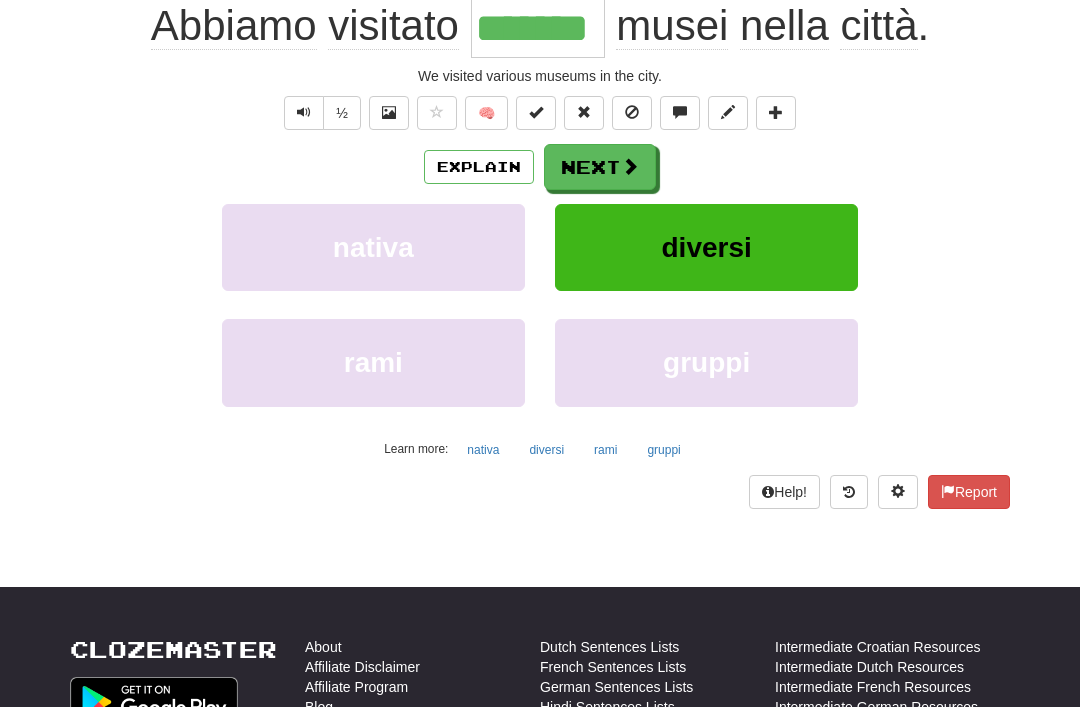 click on "Next" at bounding box center [600, 167] 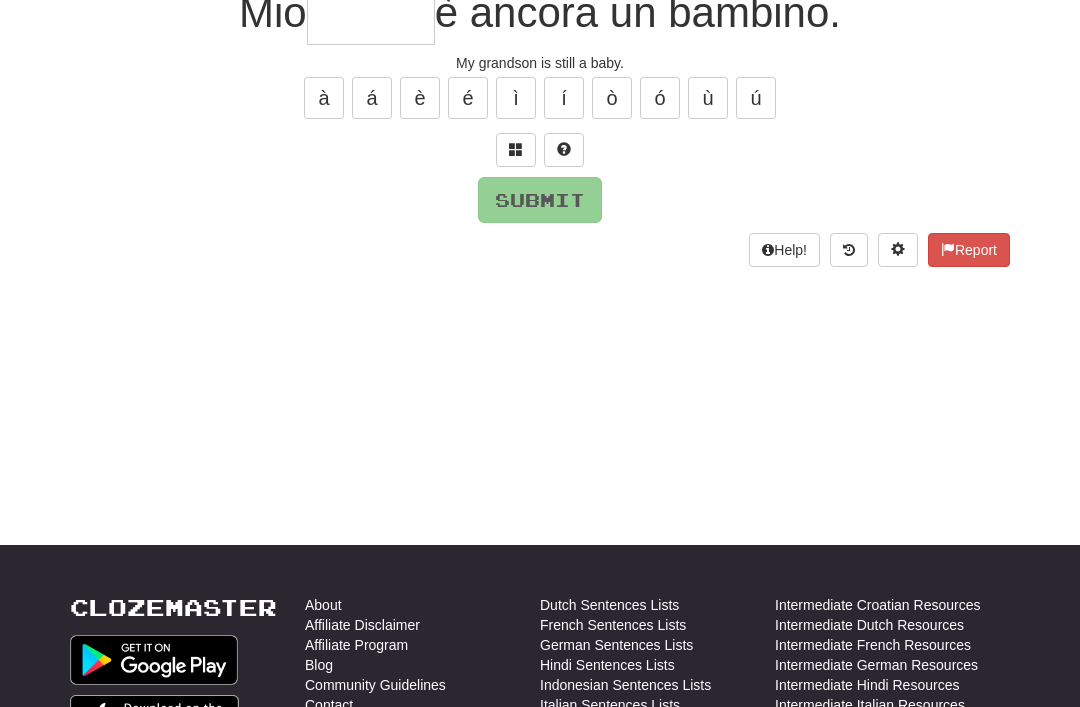 scroll, scrollTop: 44, scrollLeft: 0, axis: vertical 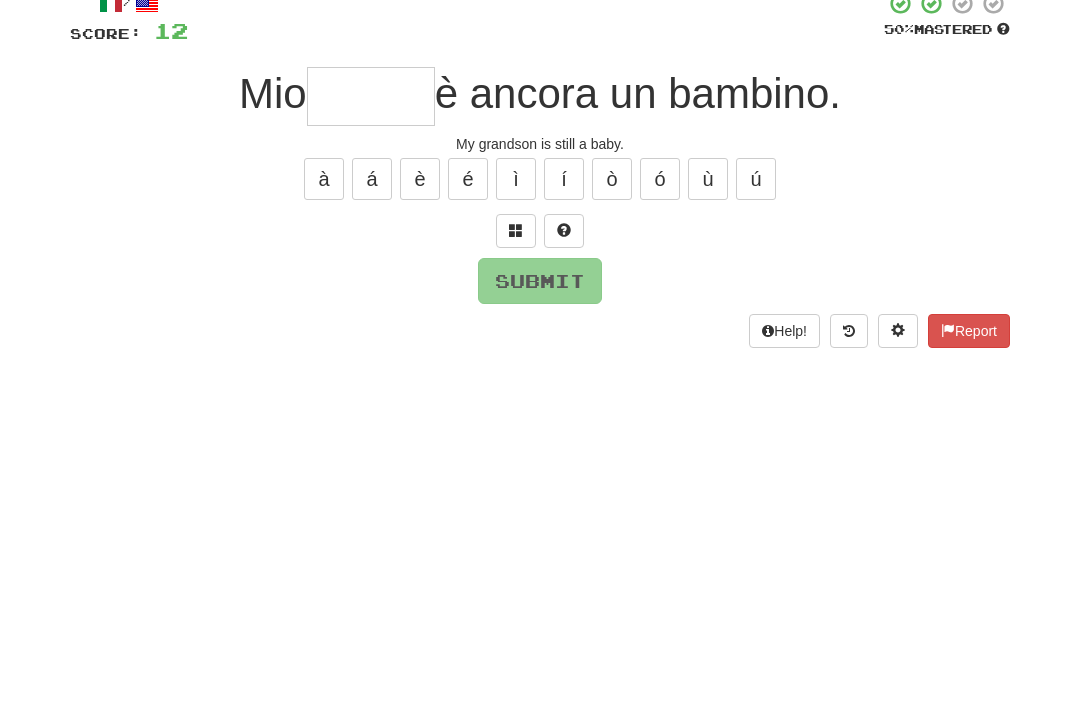 click at bounding box center [516, 317] 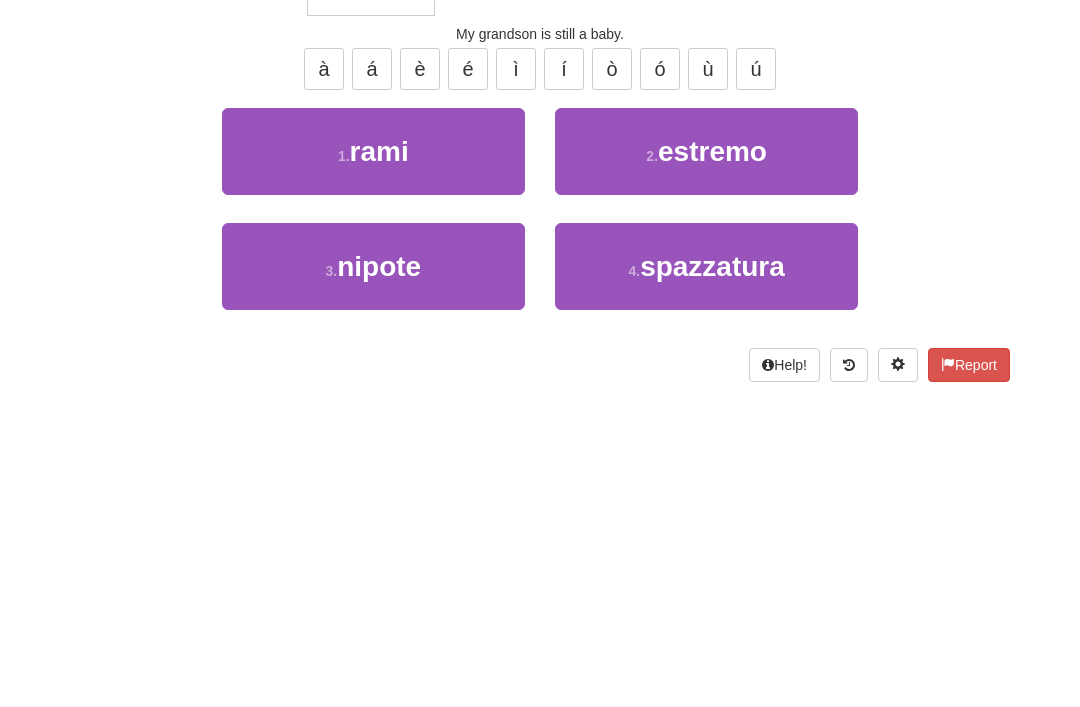 click on "3 ." at bounding box center [331, 468] 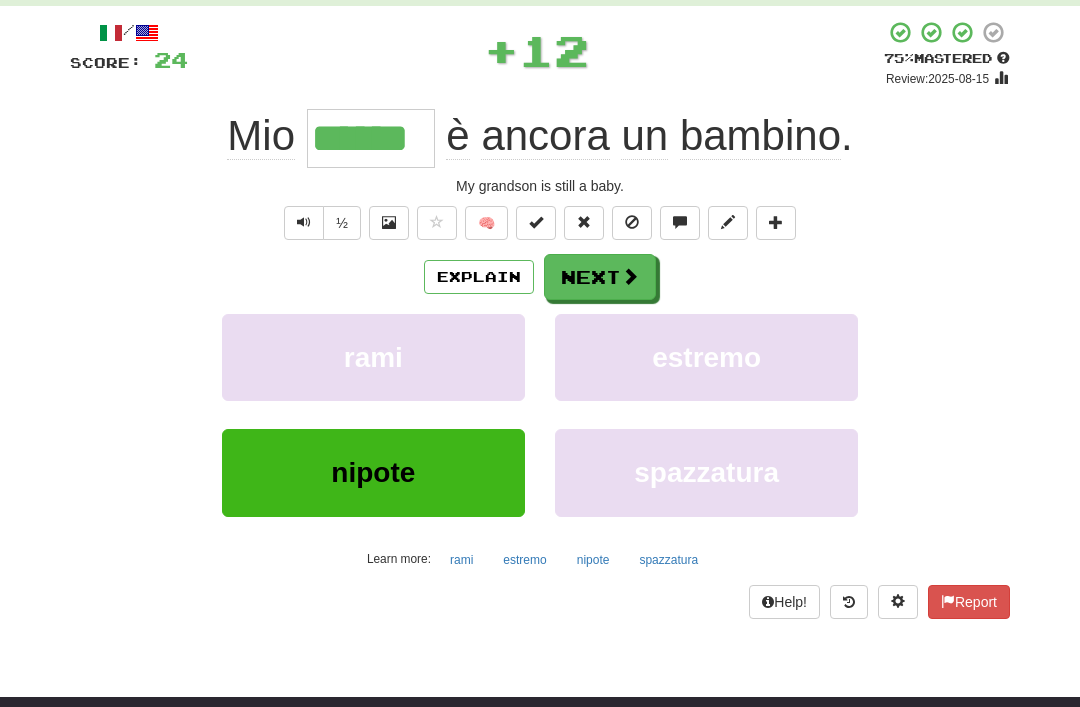 scroll, scrollTop: 101, scrollLeft: 0, axis: vertical 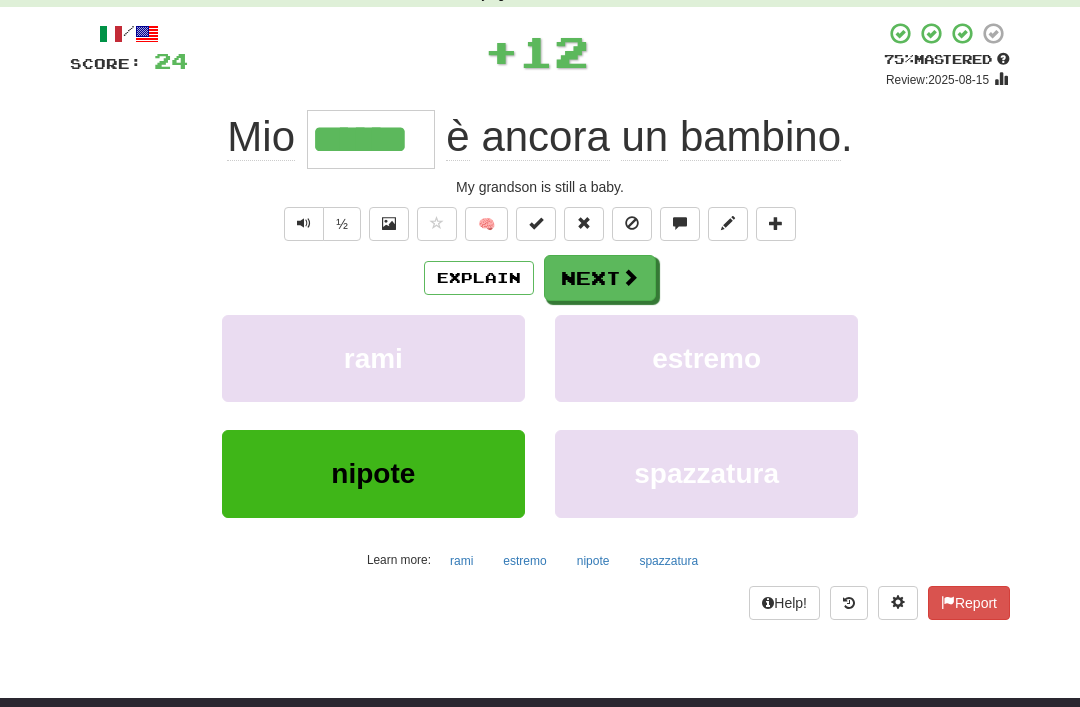 click on "Next" at bounding box center (600, 278) 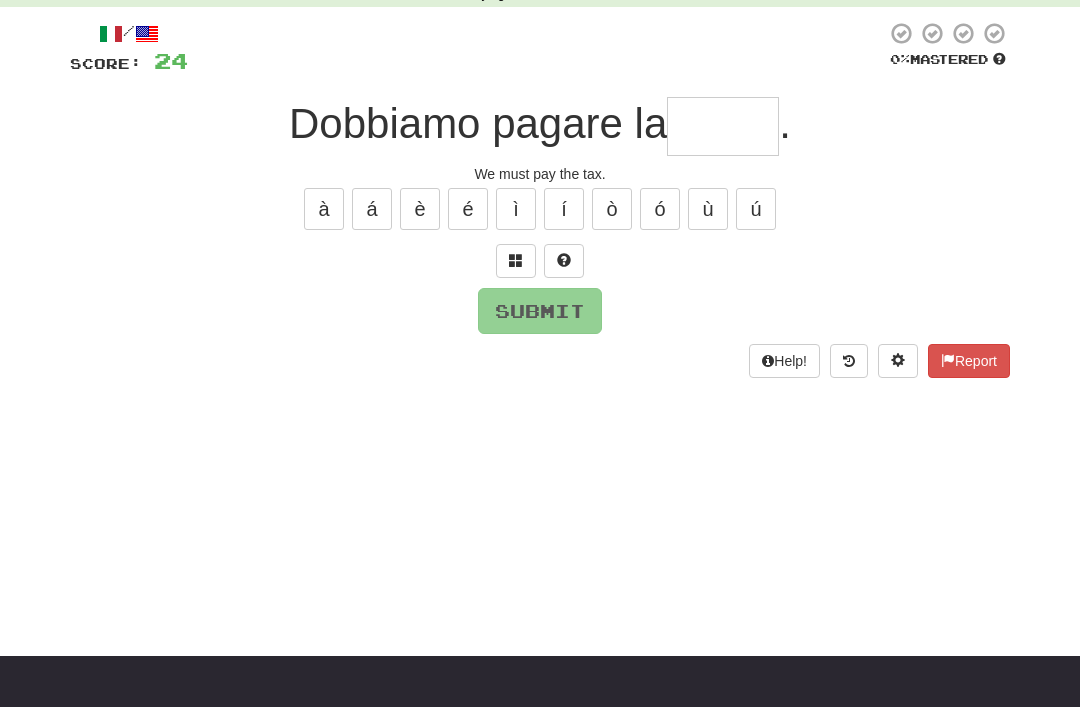click at bounding box center [516, 260] 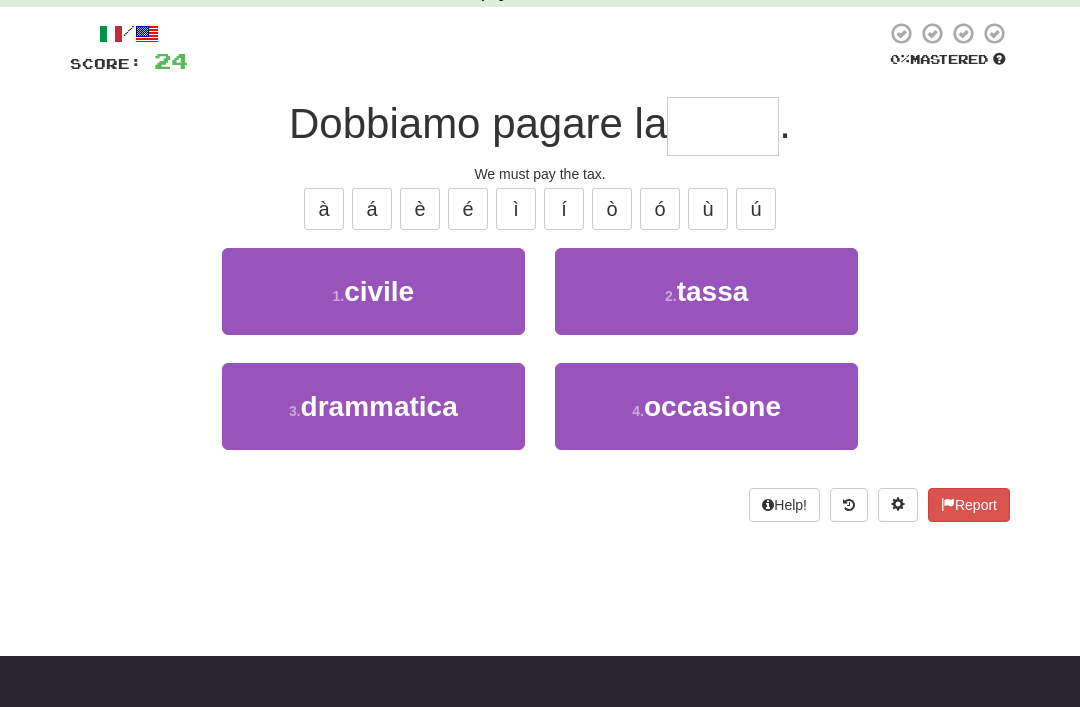 click on "2 .  tassa" at bounding box center [706, 291] 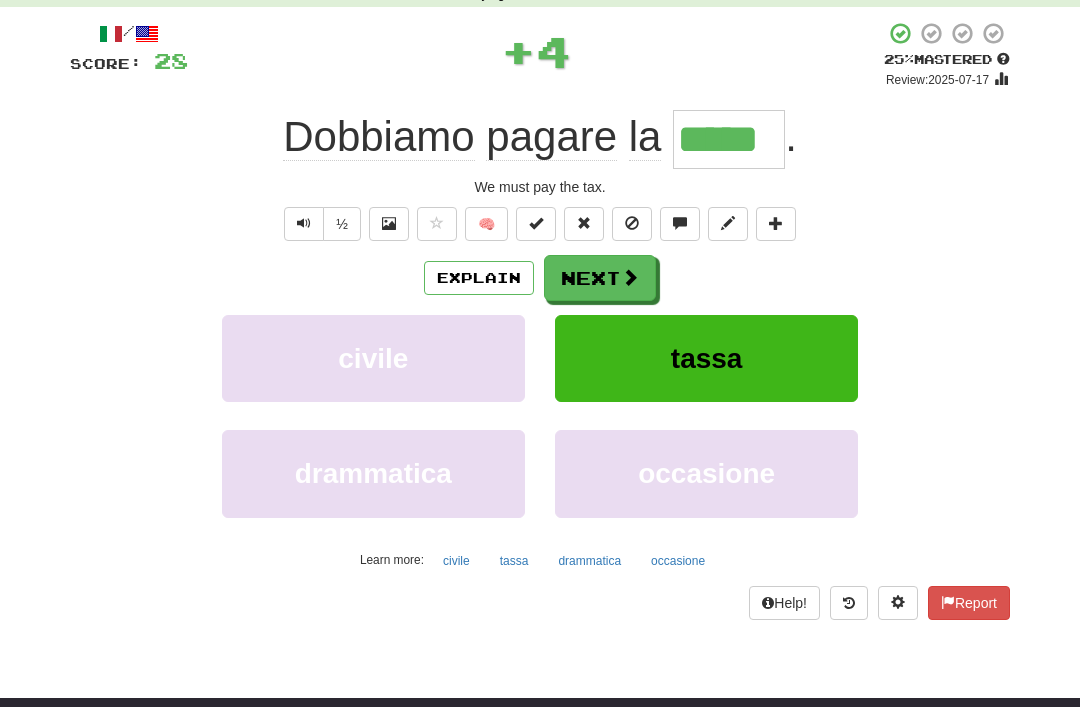 click on "Next" at bounding box center (600, 278) 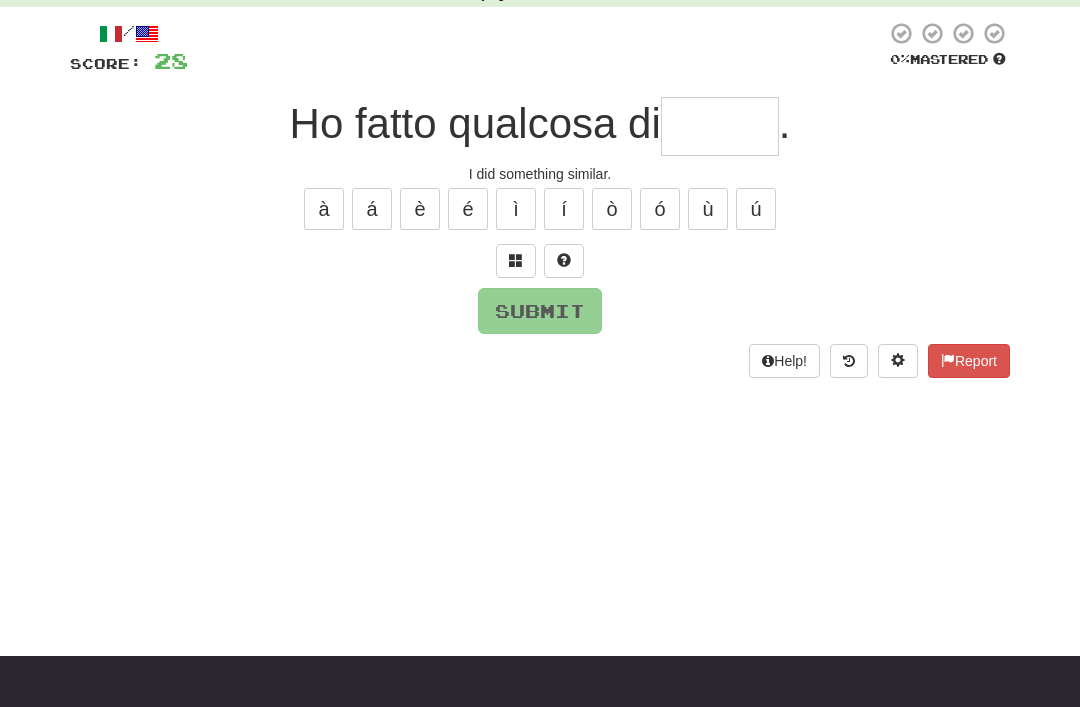 click at bounding box center [516, 260] 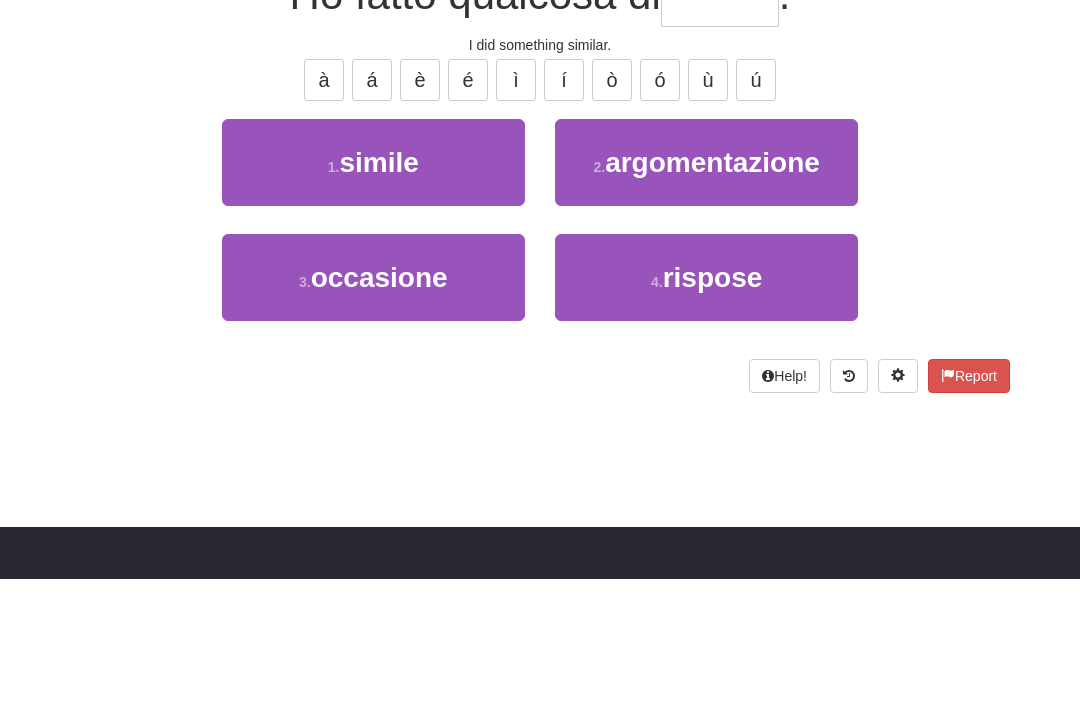 click on "1 .  simile" at bounding box center (373, 291) 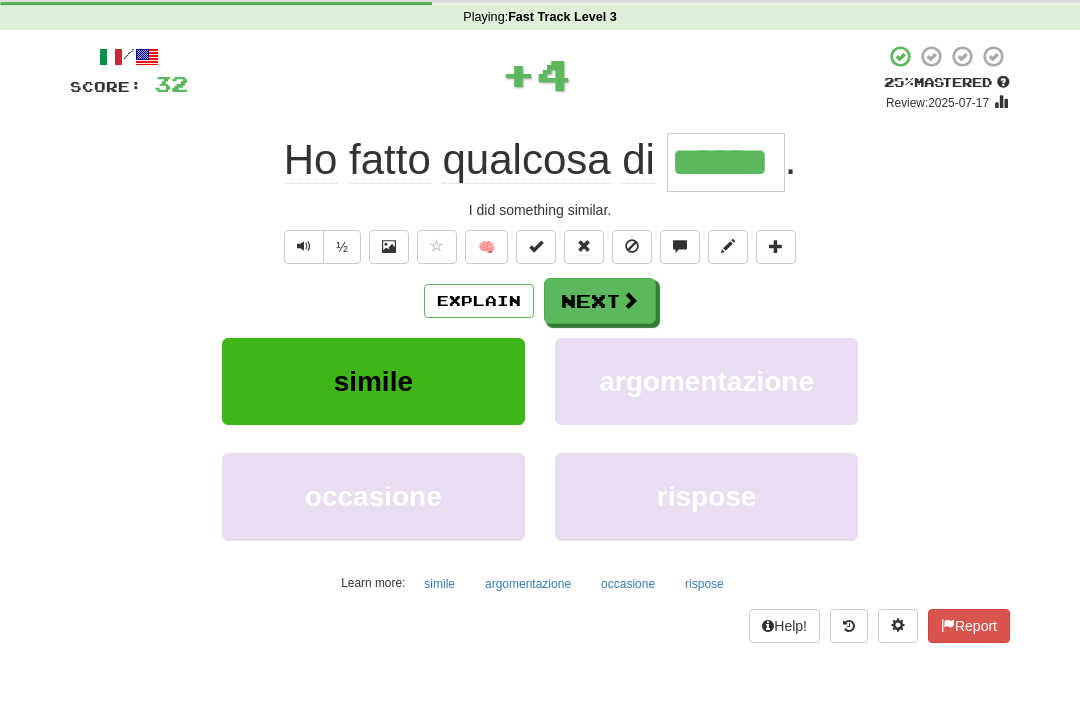 click on "Next" at bounding box center (600, 301) 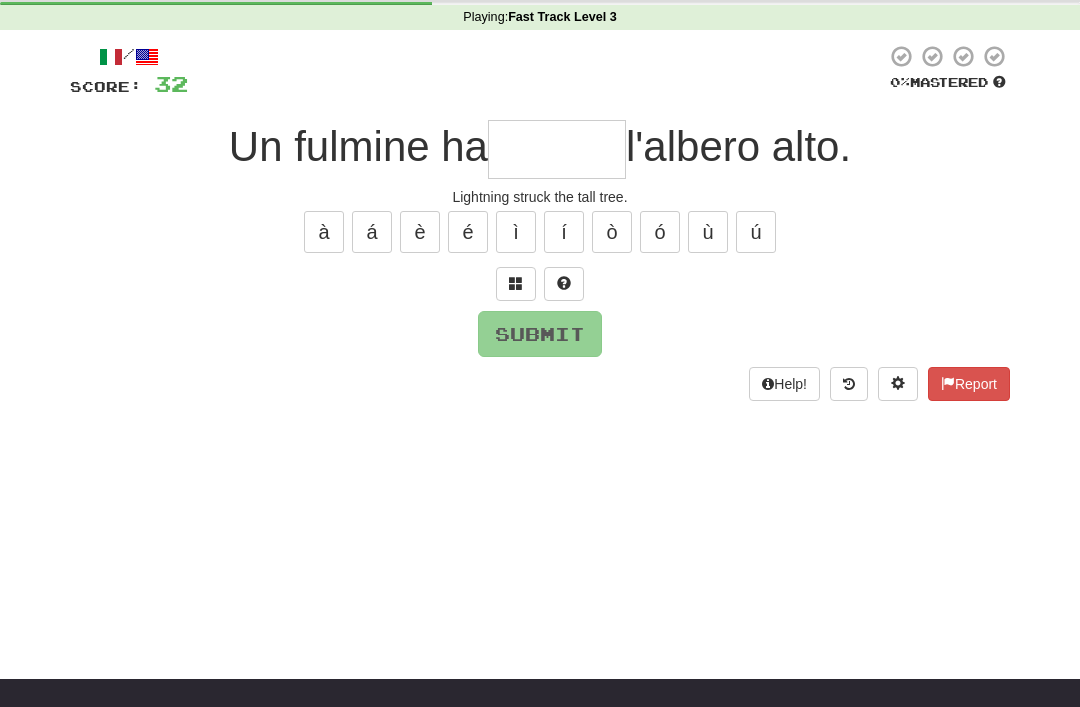 scroll, scrollTop: 77, scrollLeft: 0, axis: vertical 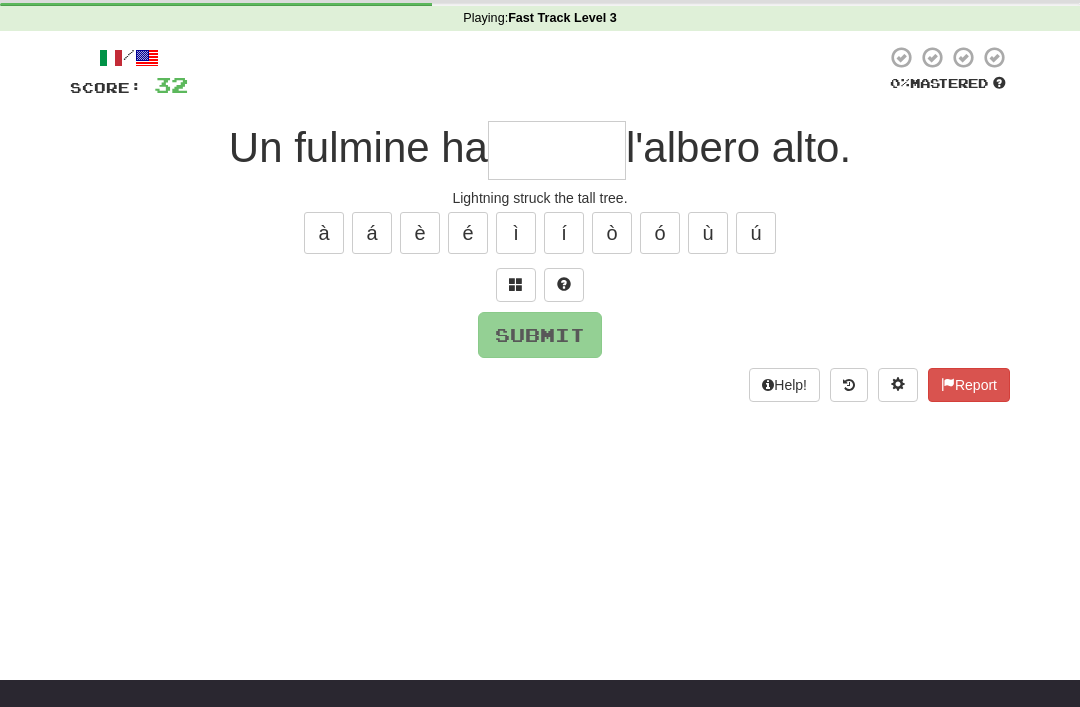 click at bounding box center (516, 285) 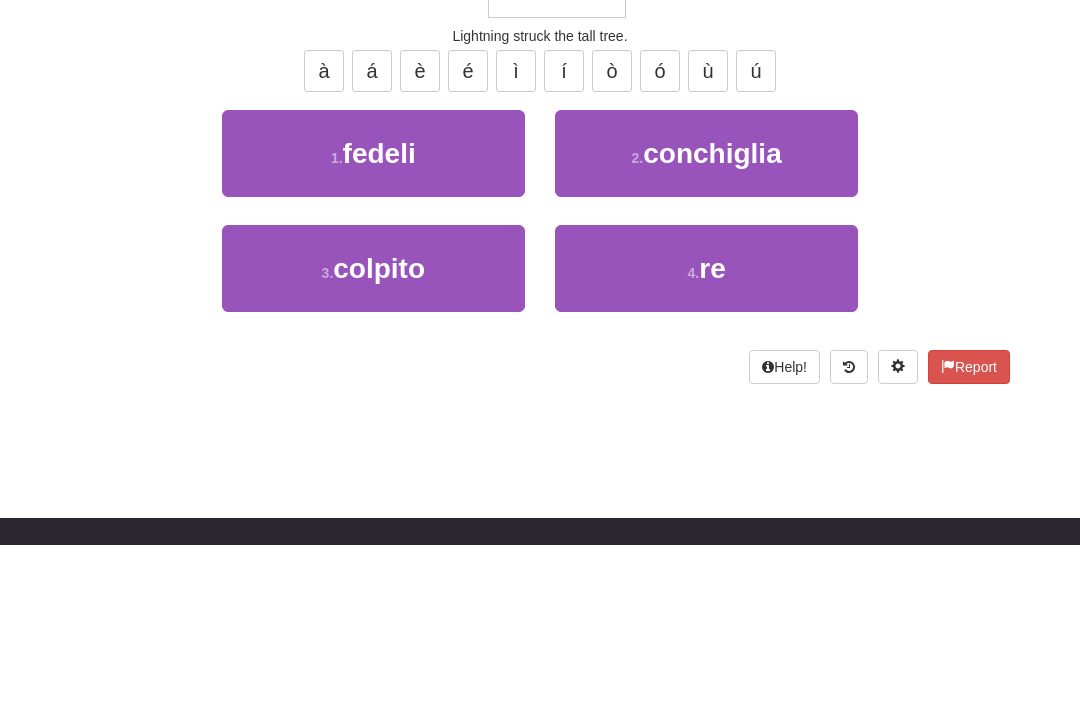 click on "3 ." at bounding box center (328, 435) 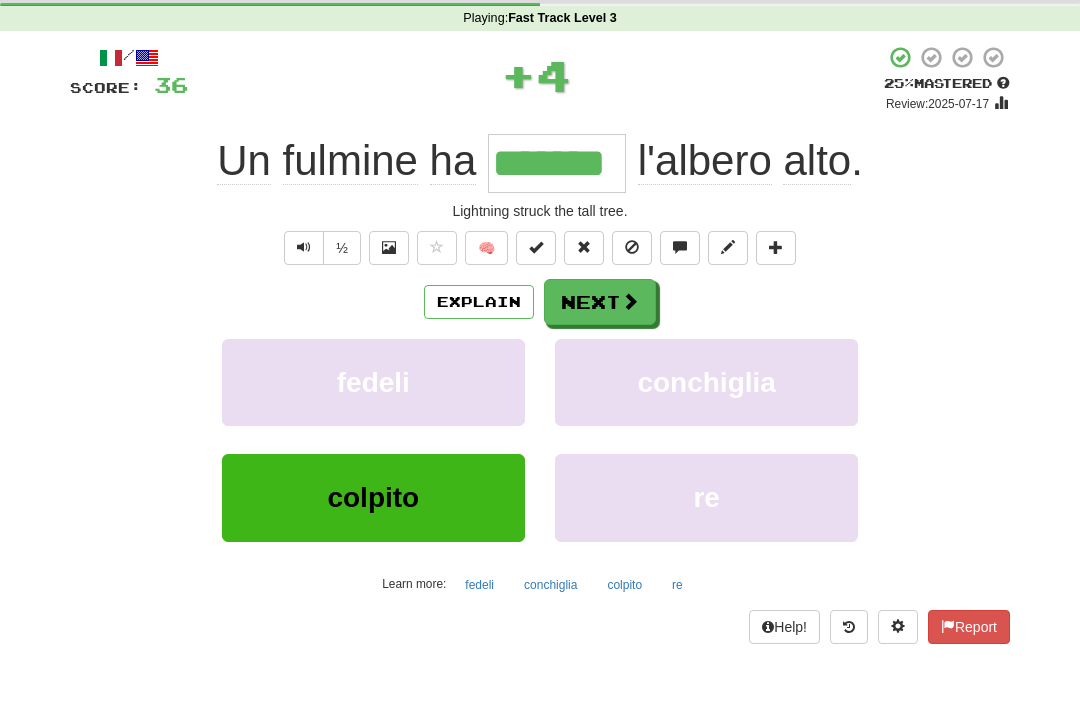 scroll, scrollTop: 76, scrollLeft: 0, axis: vertical 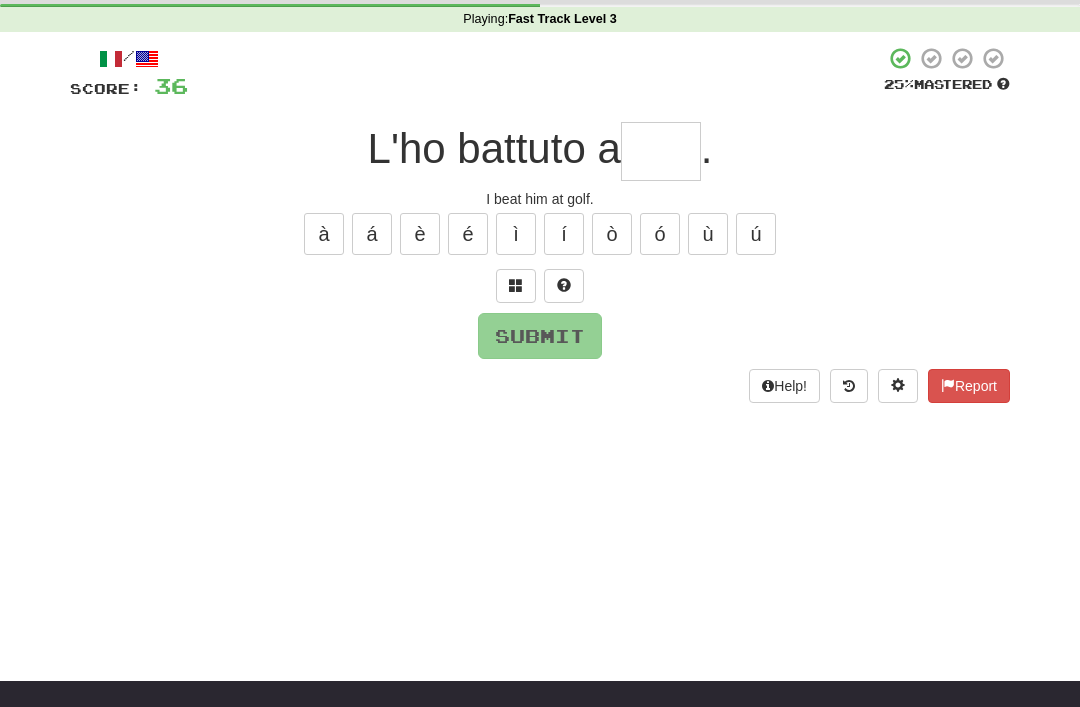 click at bounding box center [516, 285] 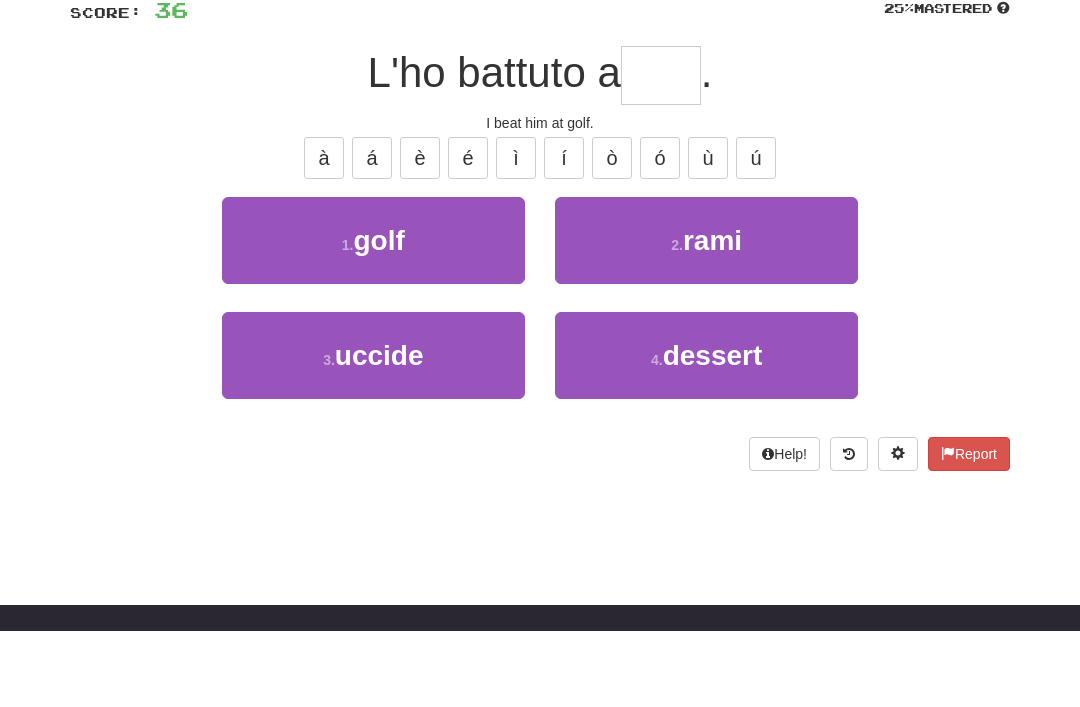 click on "1 .  golf" at bounding box center (373, 316) 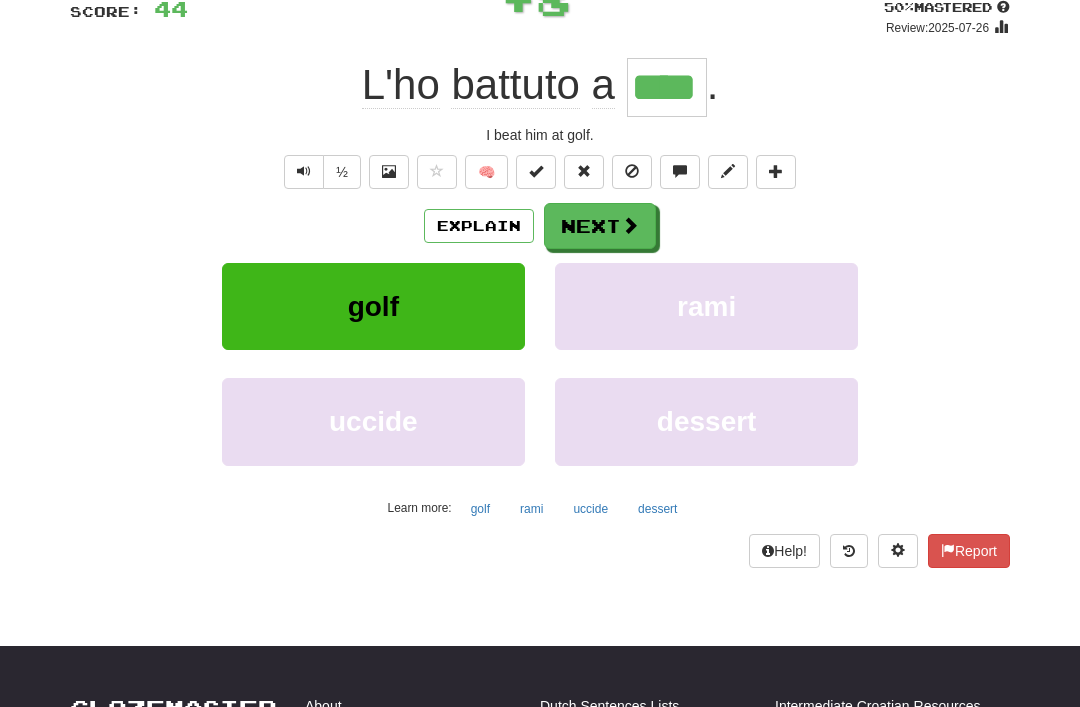 click on "Next" at bounding box center (600, 226) 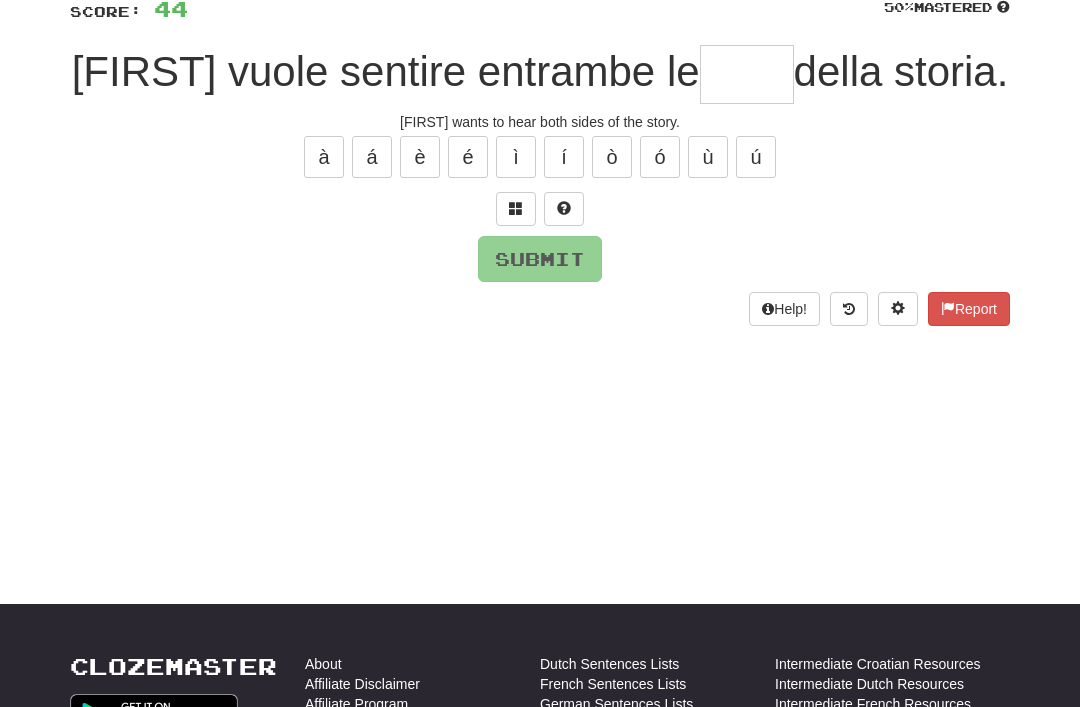 scroll, scrollTop: 152, scrollLeft: 0, axis: vertical 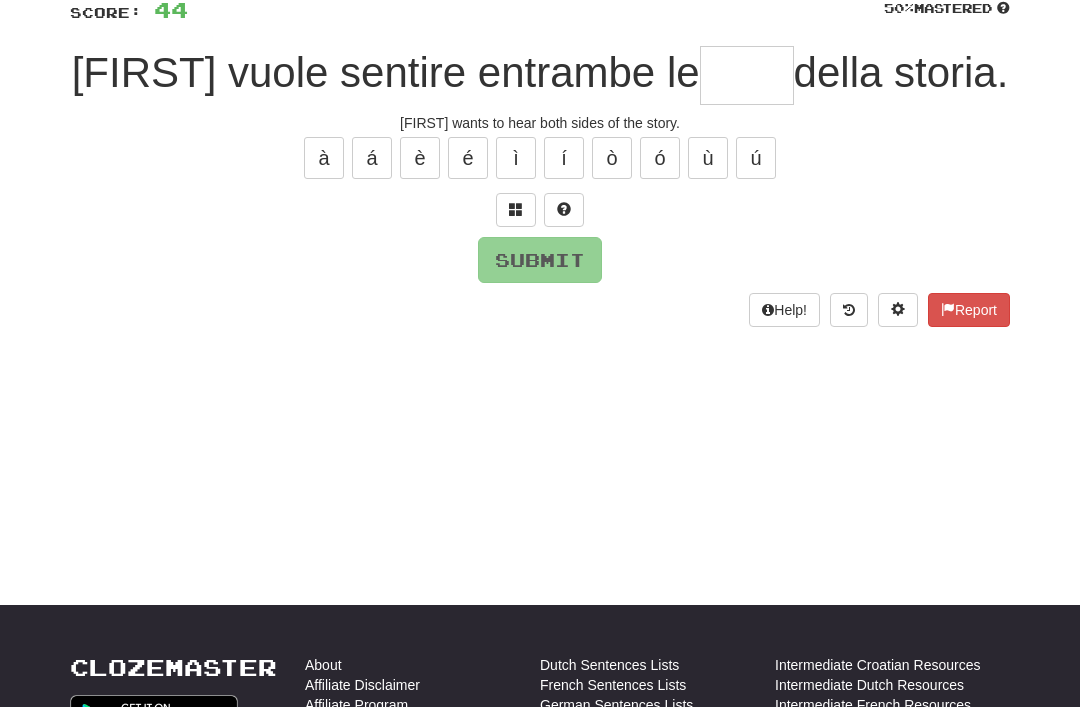 click at bounding box center [516, 209] 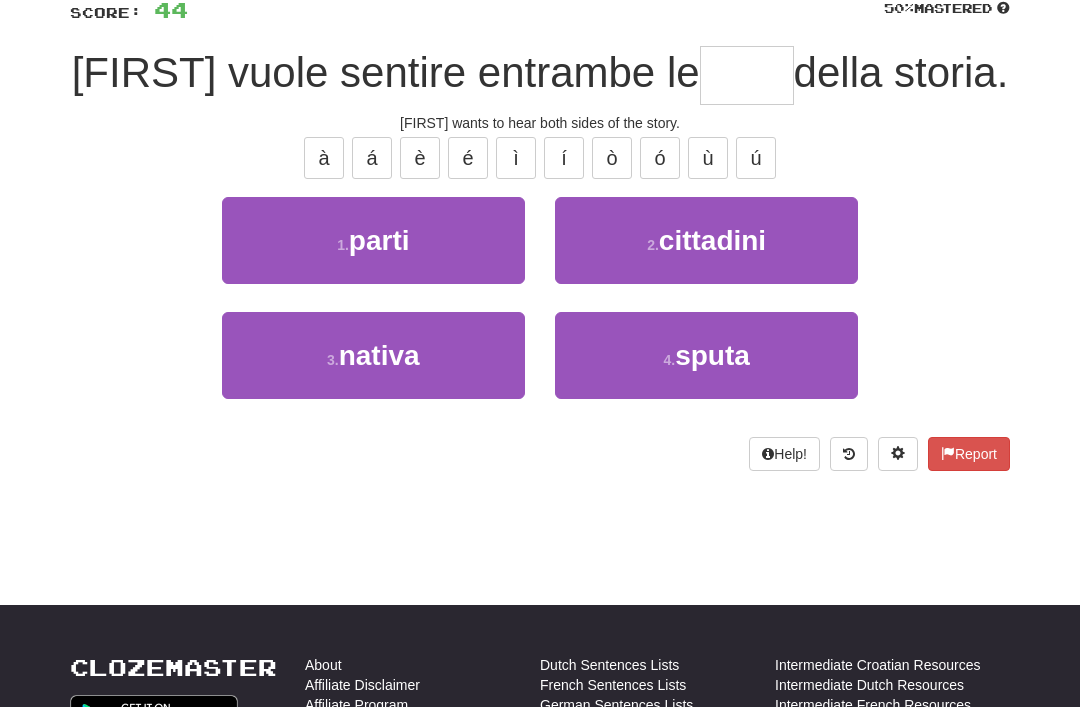 click on "1 .  parti" at bounding box center [373, 240] 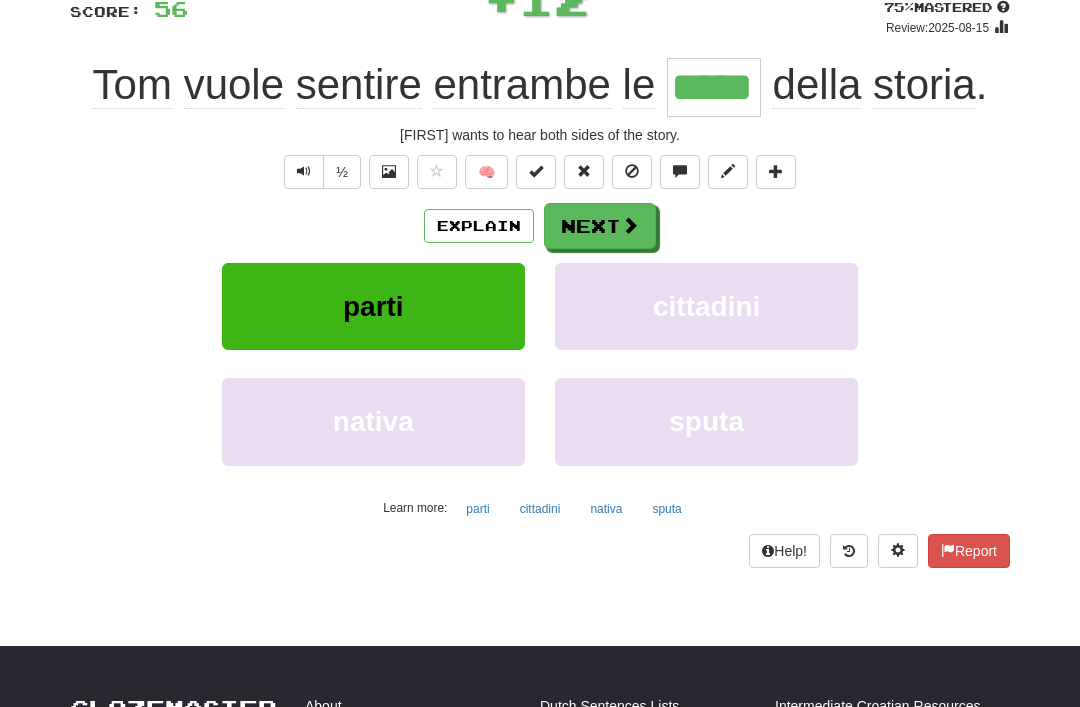 click on "Next" at bounding box center (600, 226) 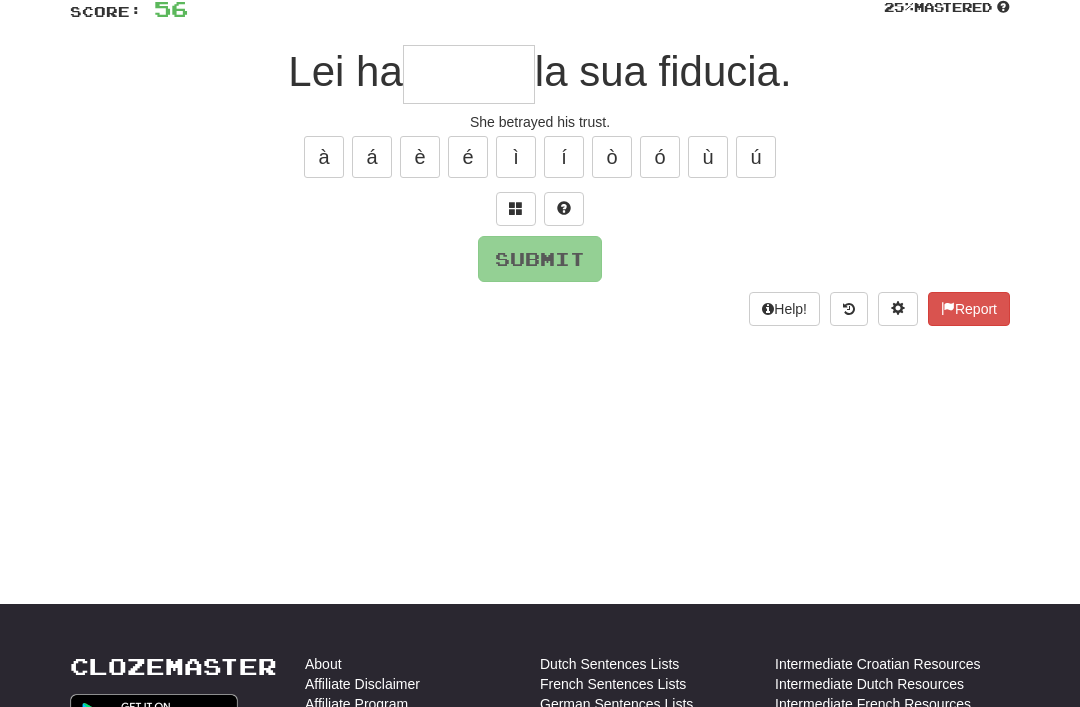 scroll, scrollTop: 152, scrollLeft: 0, axis: vertical 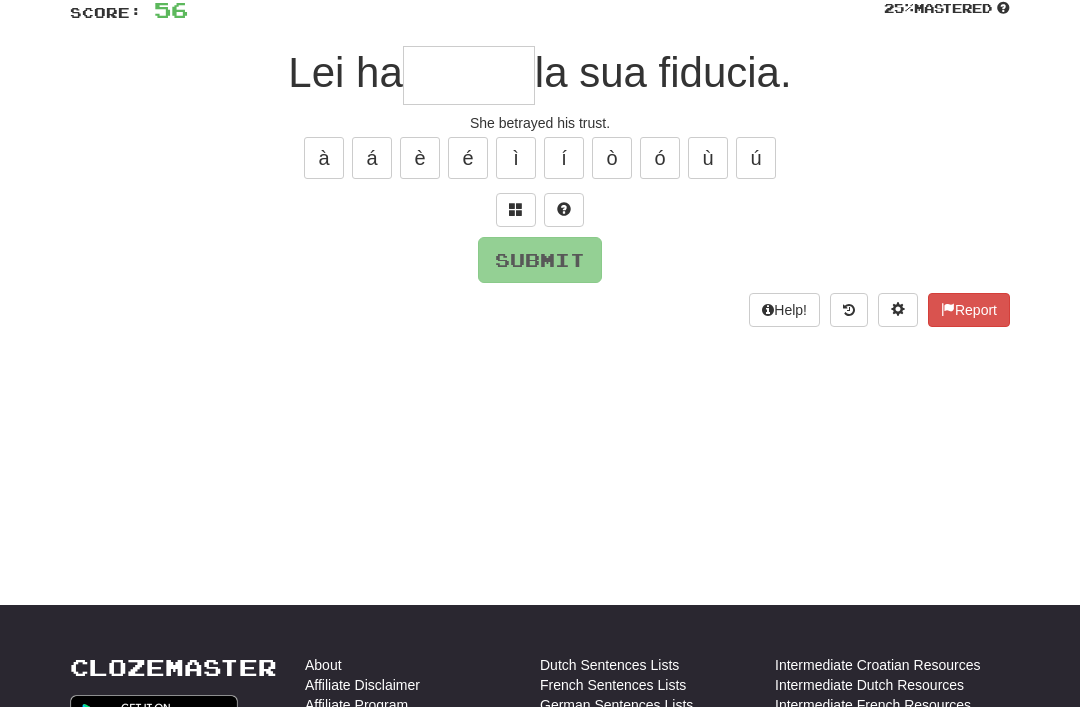 click at bounding box center (516, 209) 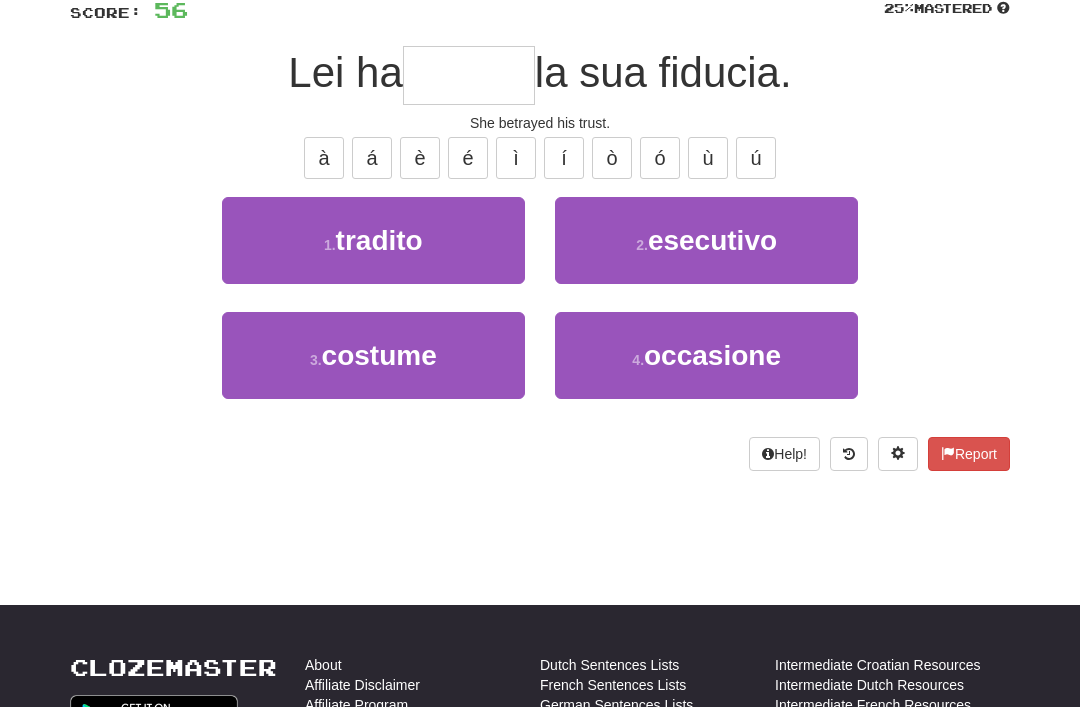 scroll, scrollTop: 151, scrollLeft: 0, axis: vertical 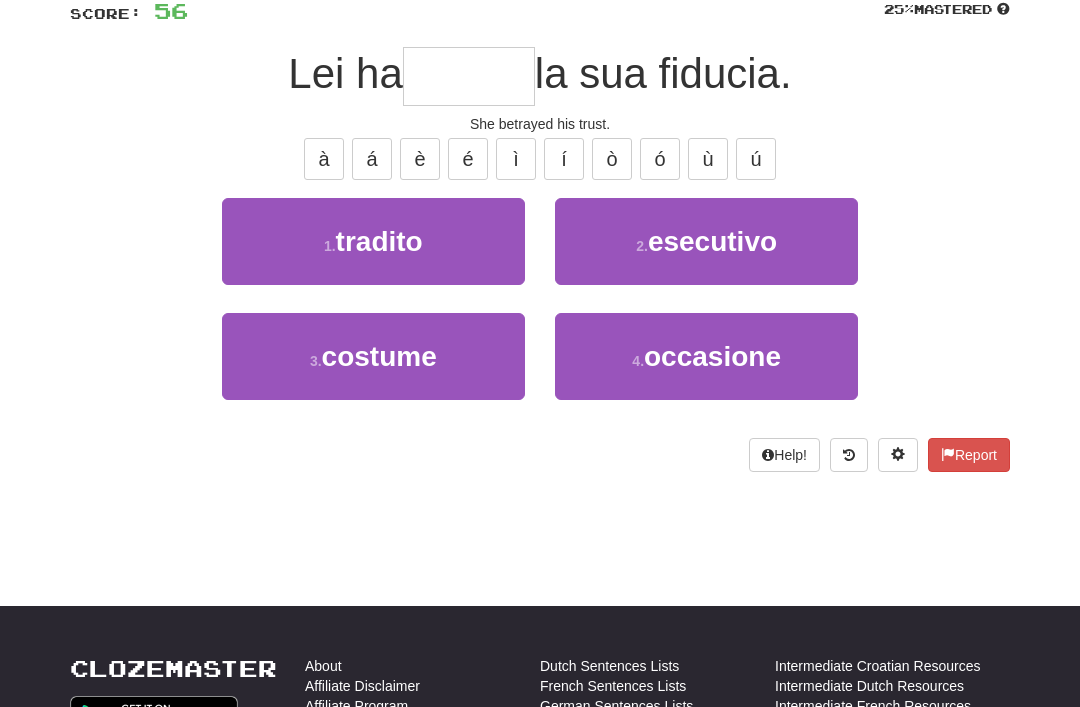 click on "1 .  tradito" at bounding box center (373, 241) 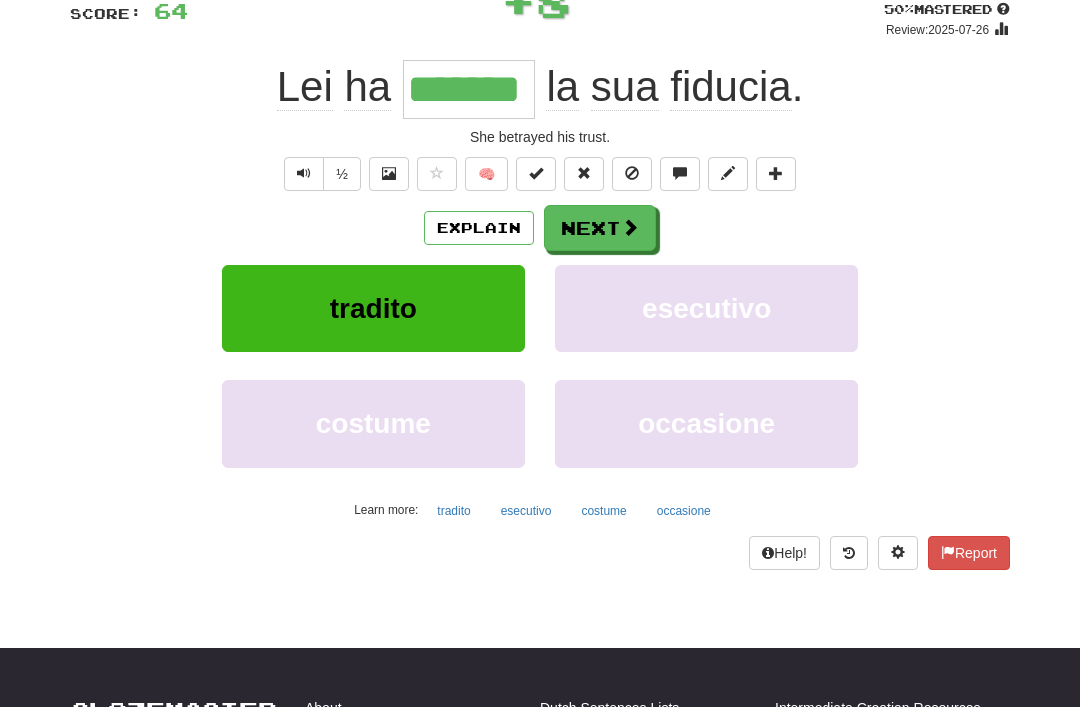 click at bounding box center [630, 227] 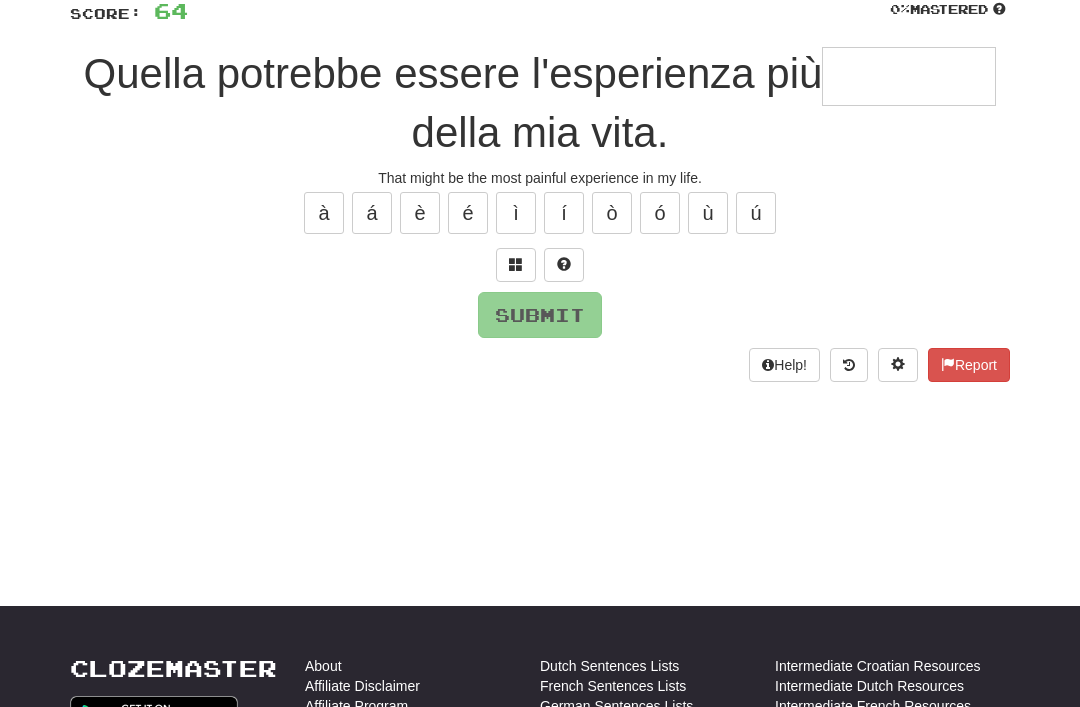 click at bounding box center [516, 264] 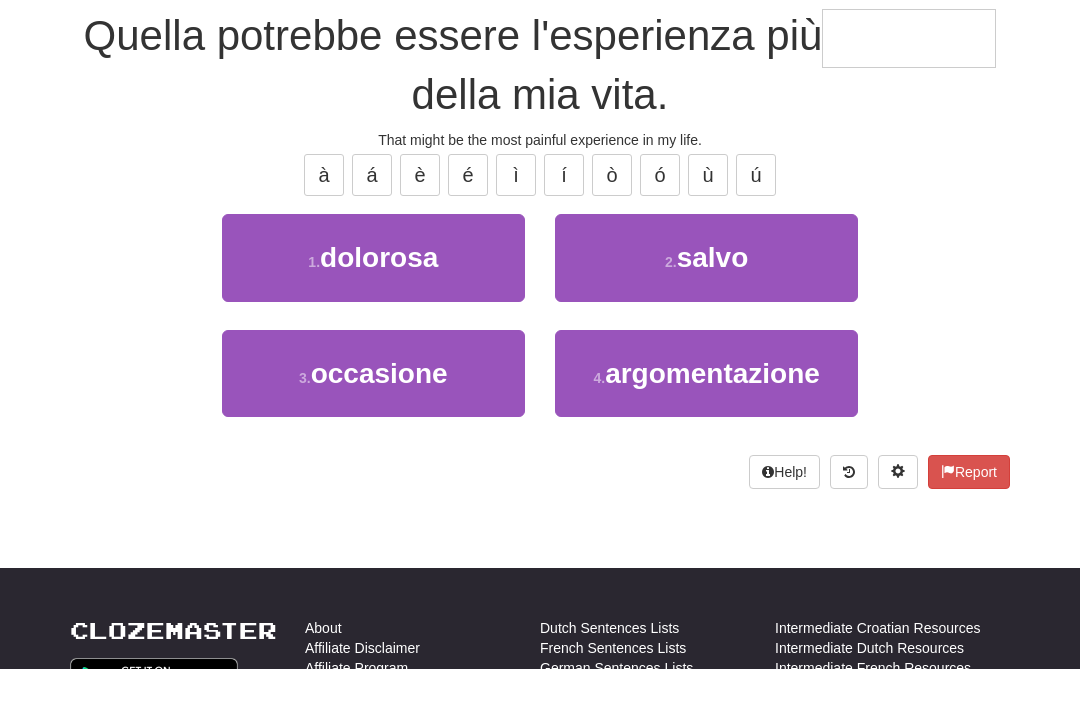 click on "1 .  dolorosa" at bounding box center (373, 295) 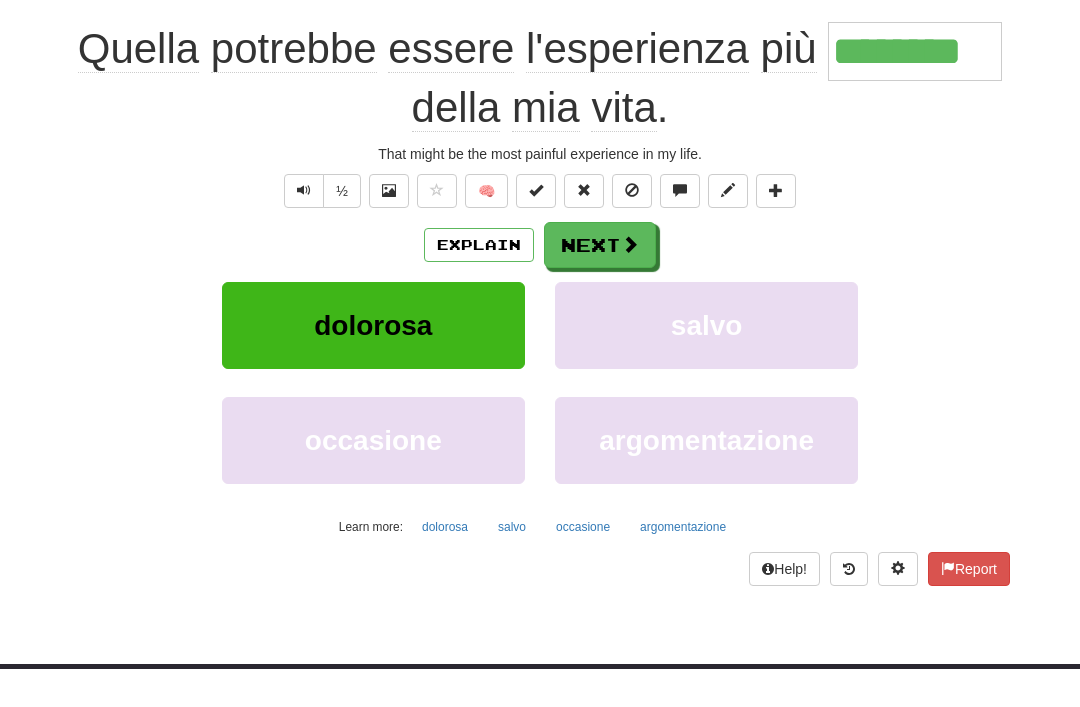 scroll, scrollTop: 189, scrollLeft: 0, axis: vertical 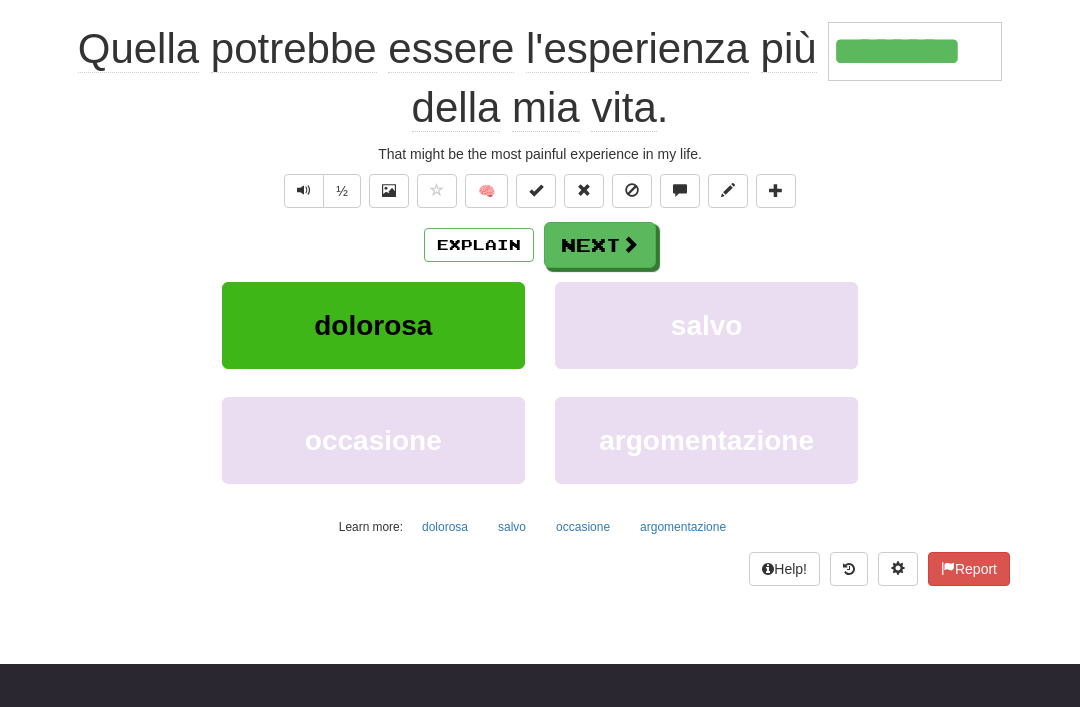 click on "Next" at bounding box center [600, 245] 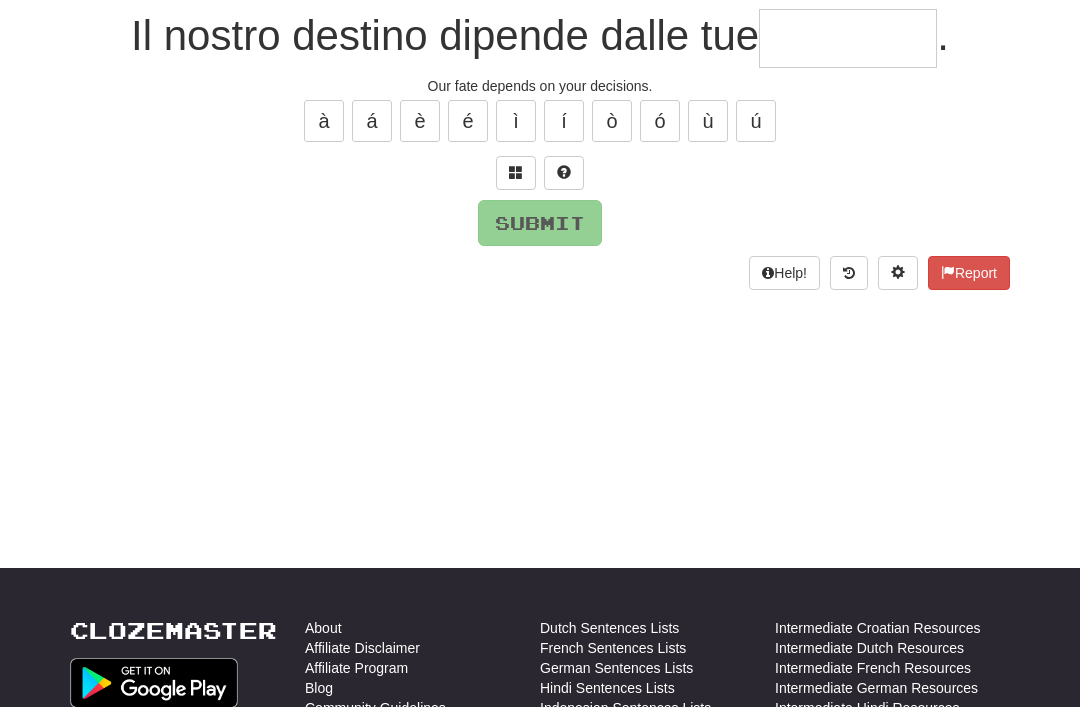 click at bounding box center [516, 172] 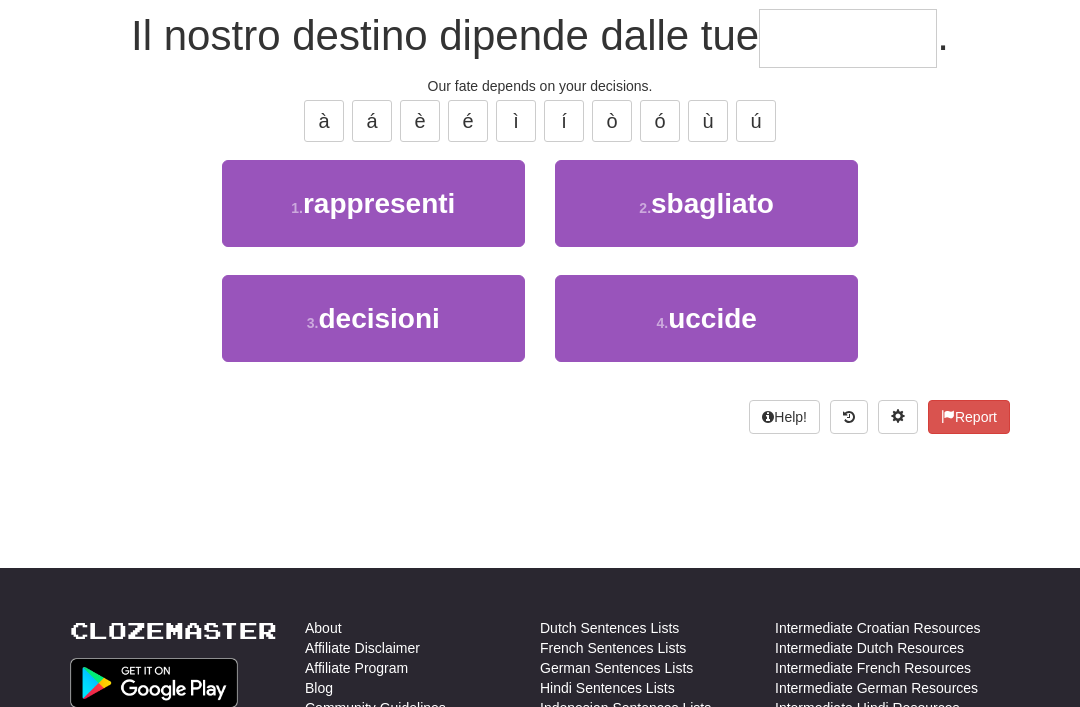 click on "decisioni" at bounding box center [378, 318] 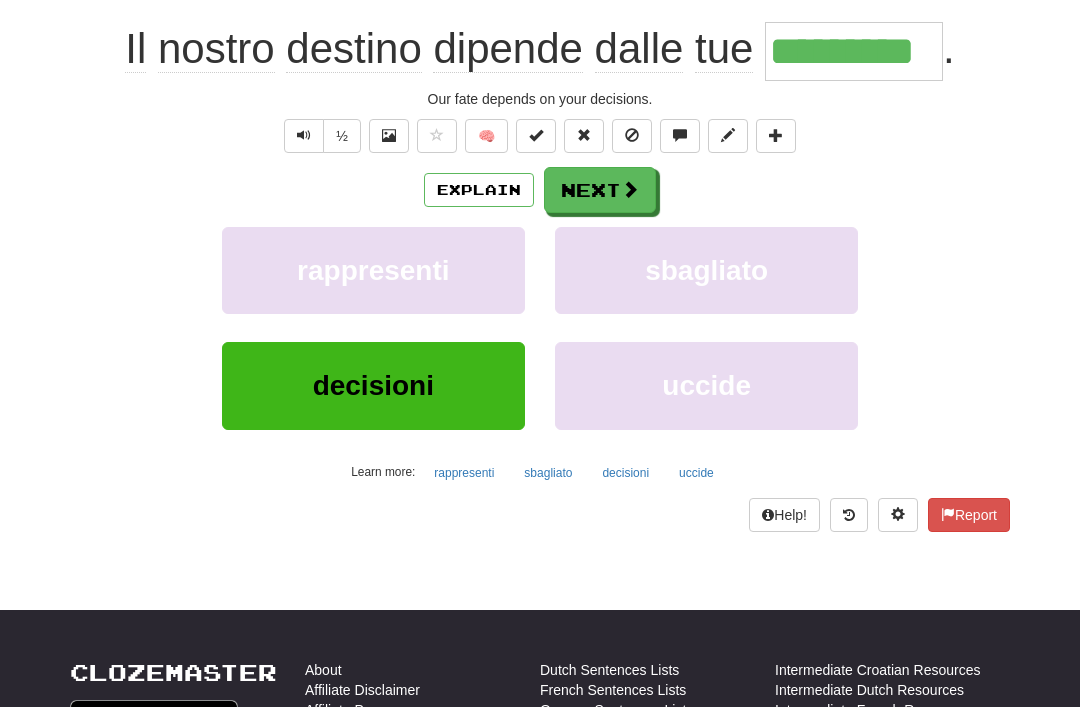 click on "Next" at bounding box center [600, 190] 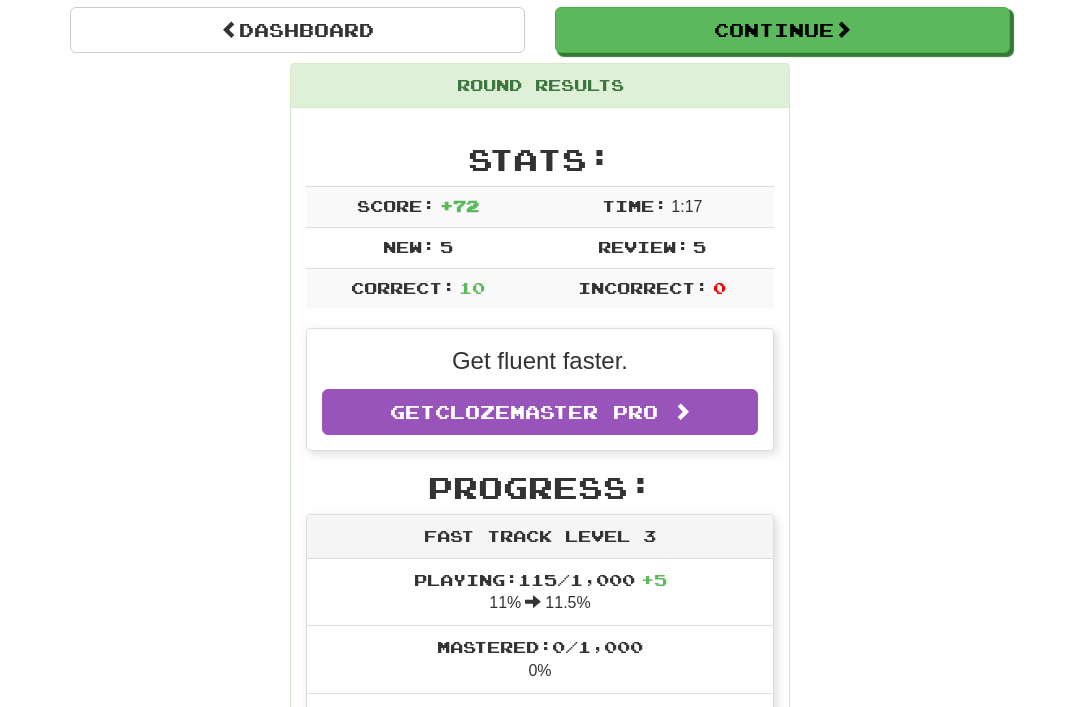 click on "Dashboard" at bounding box center [297, 30] 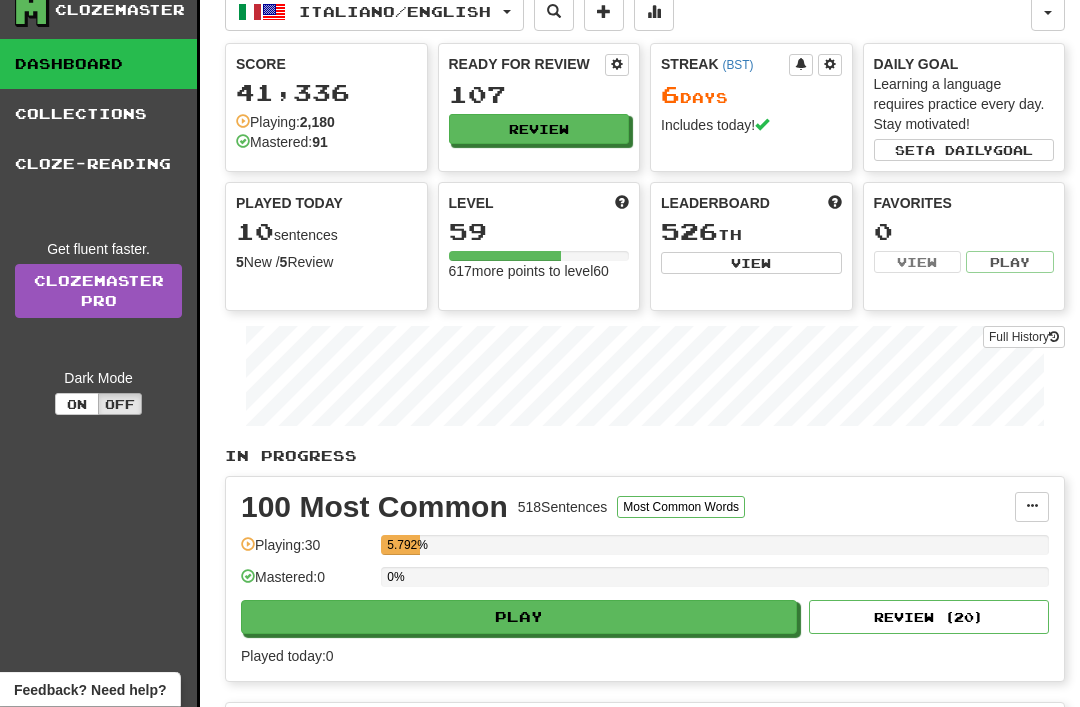scroll, scrollTop: 0, scrollLeft: 0, axis: both 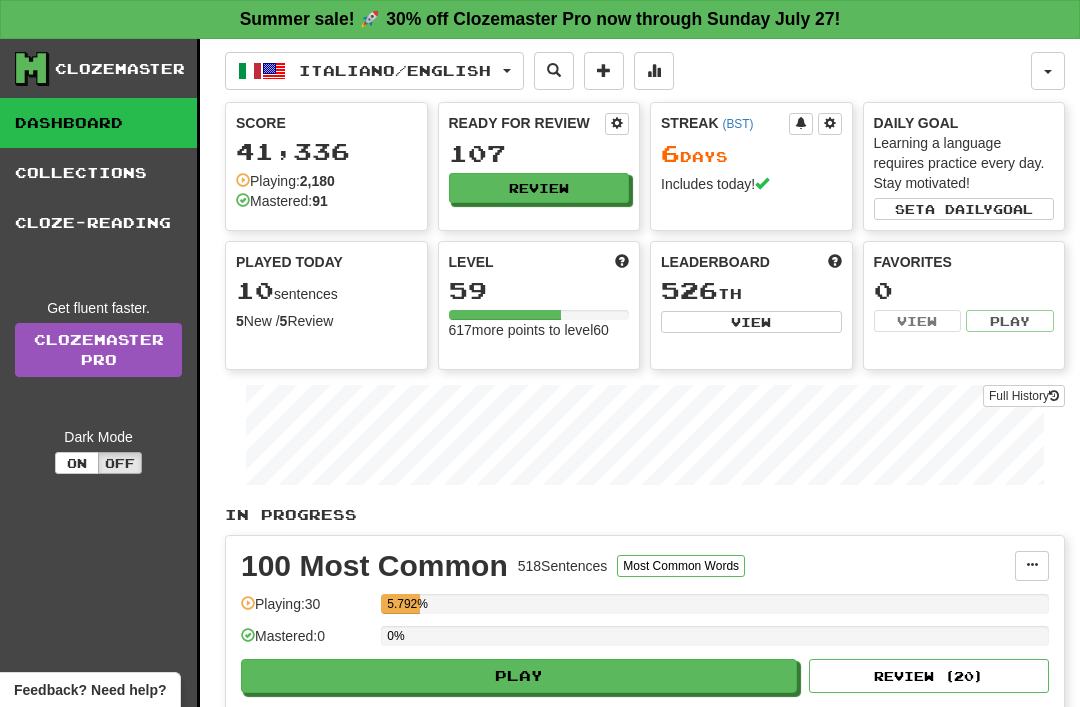 click on "Italiano  /  English" at bounding box center (374, 71) 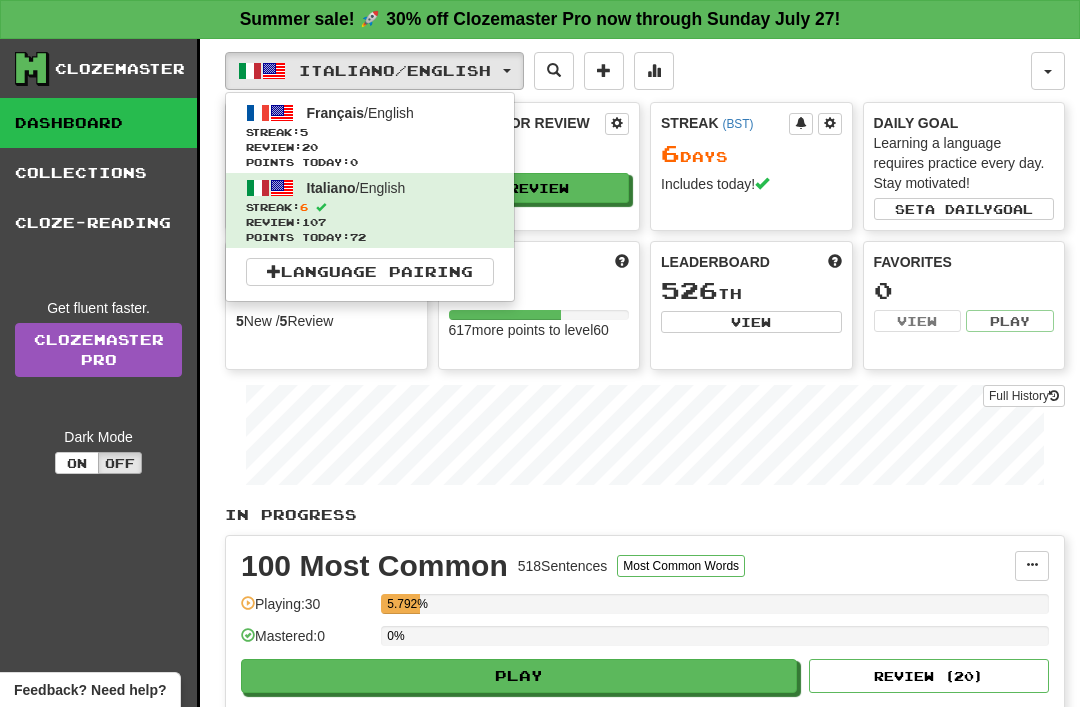 click on "Français" at bounding box center (336, 113) 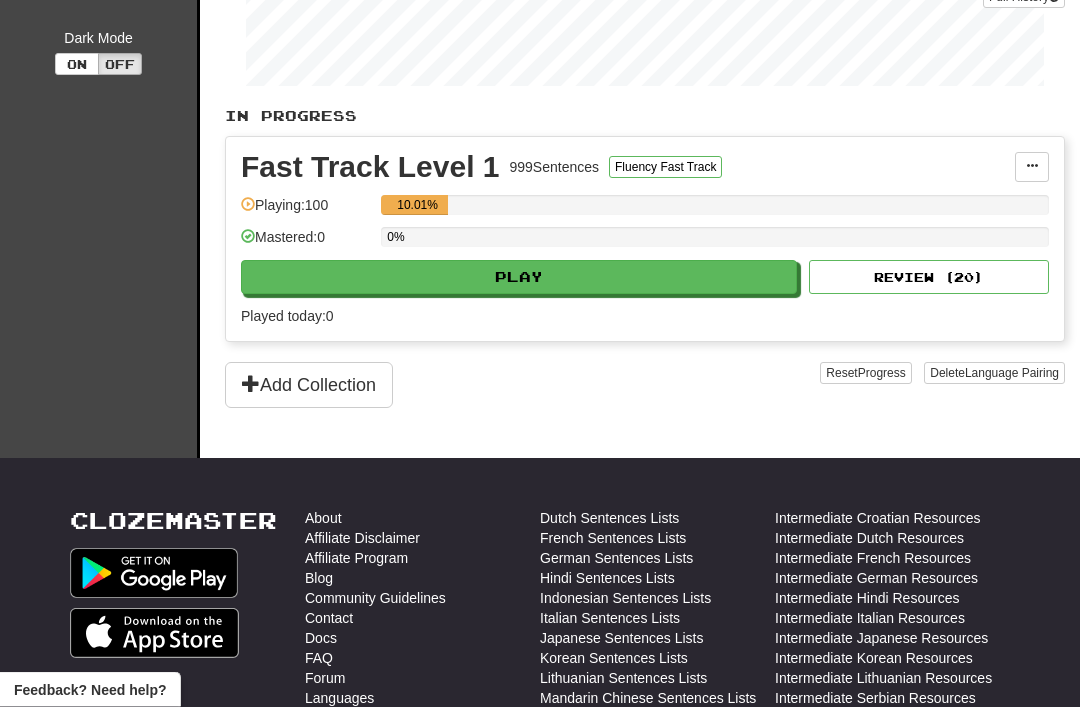 scroll, scrollTop: 399, scrollLeft: 0, axis: vertical 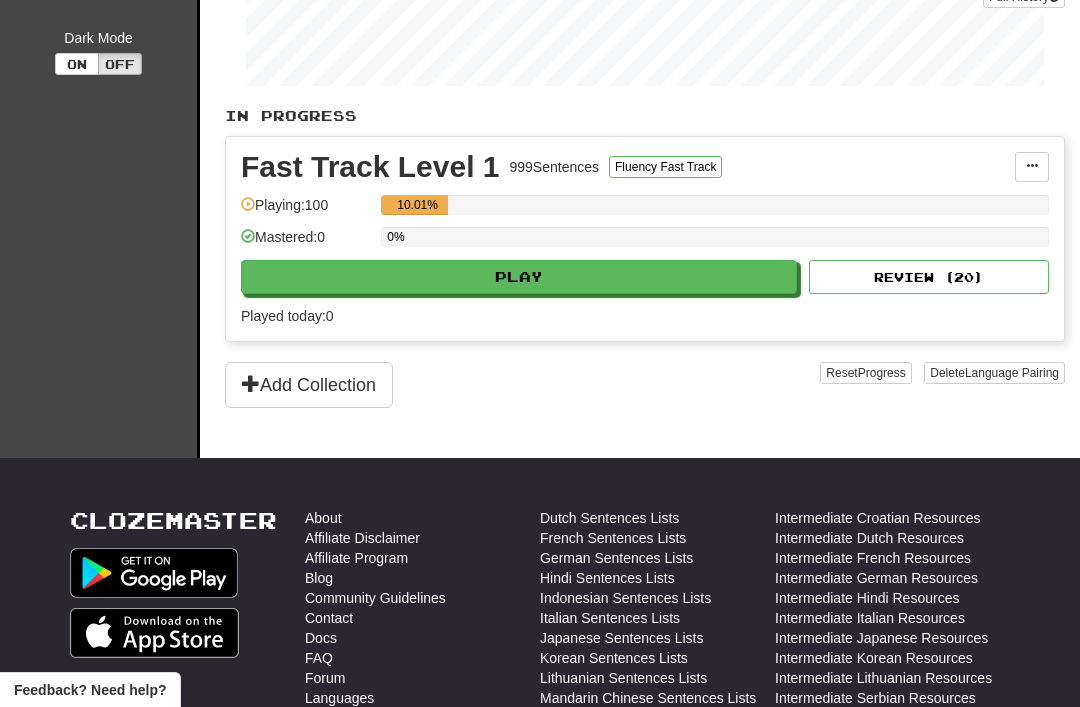 click on "Play" at bounding box center (519, 277) 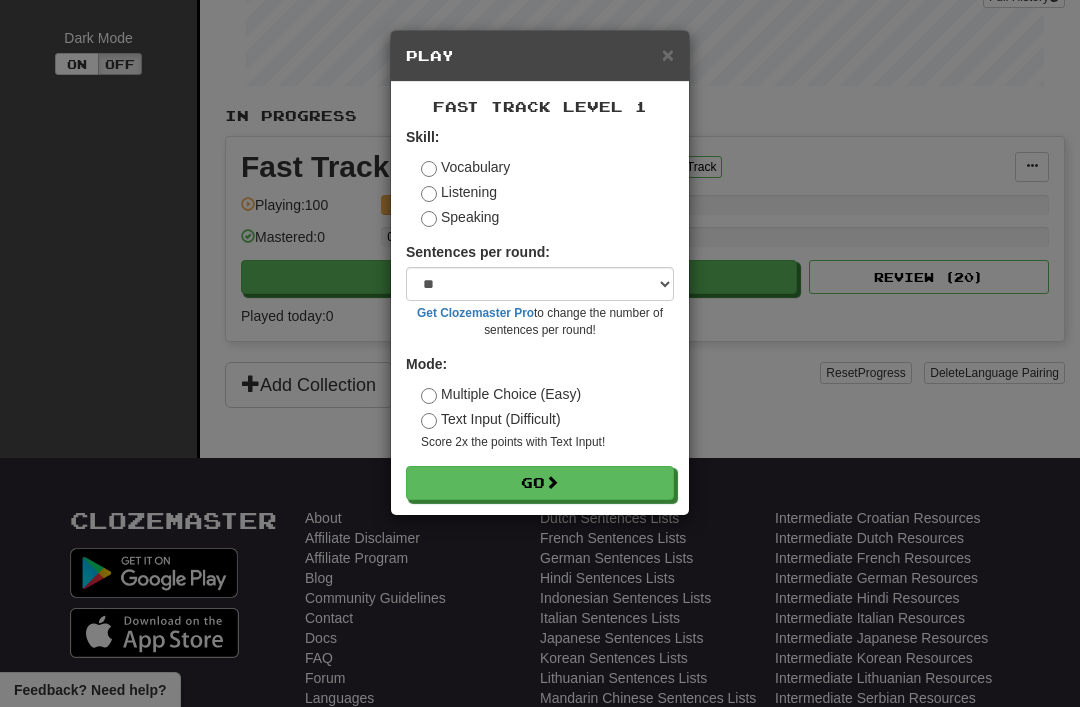 click on "Go" at bounding box center (540, 483) 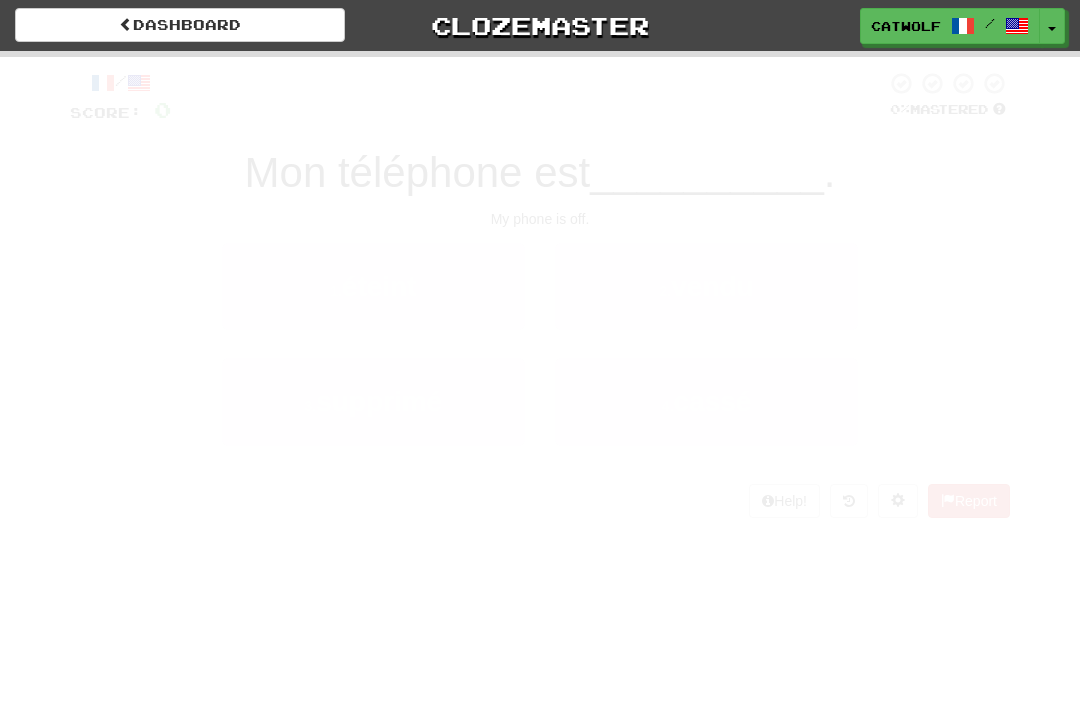 scroll, scrollTop: 0, scrollLeft: 0, axis: both 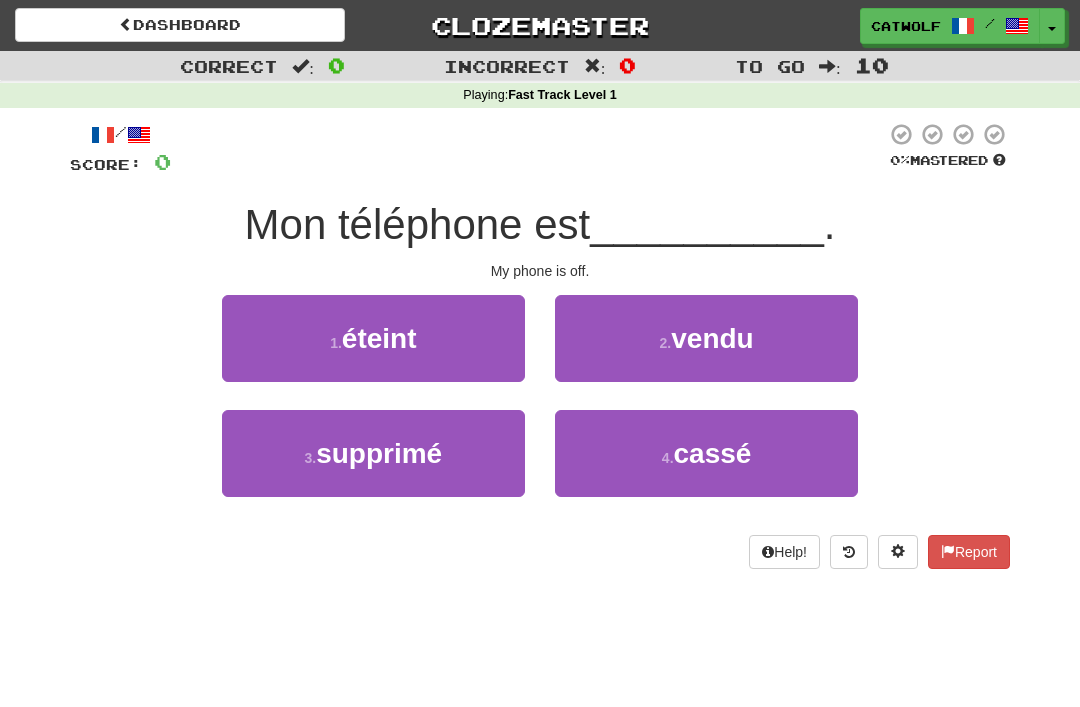 click on "cassé" at bounding box center [713, 453] 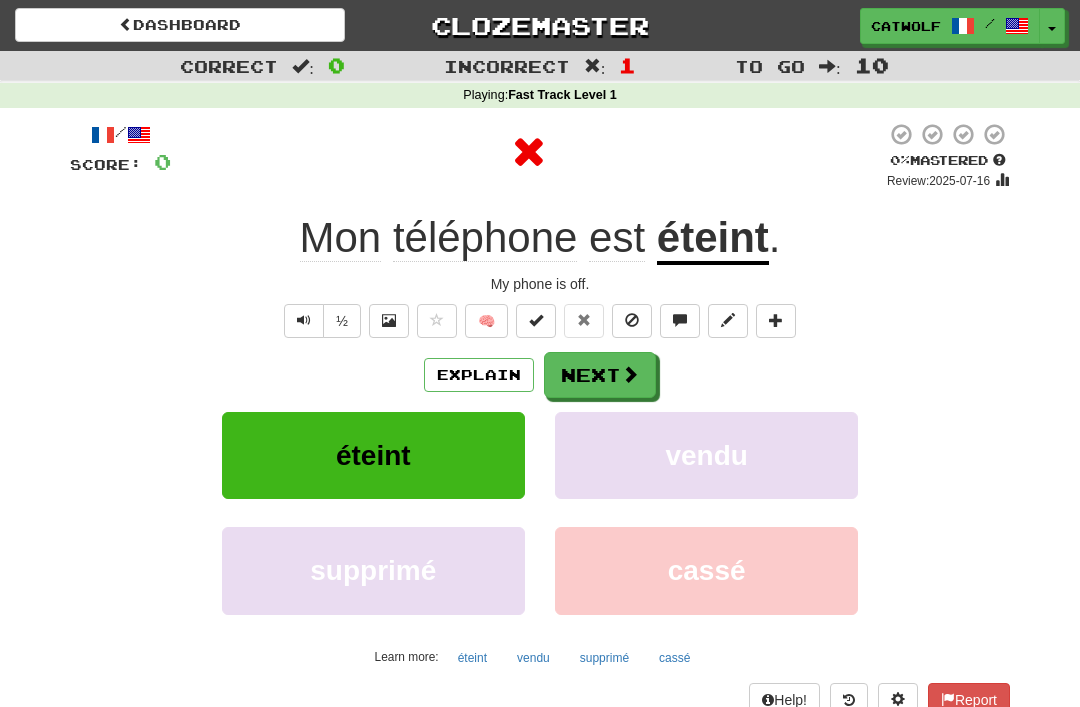 click on "Next" at bounding box center [600, 375] 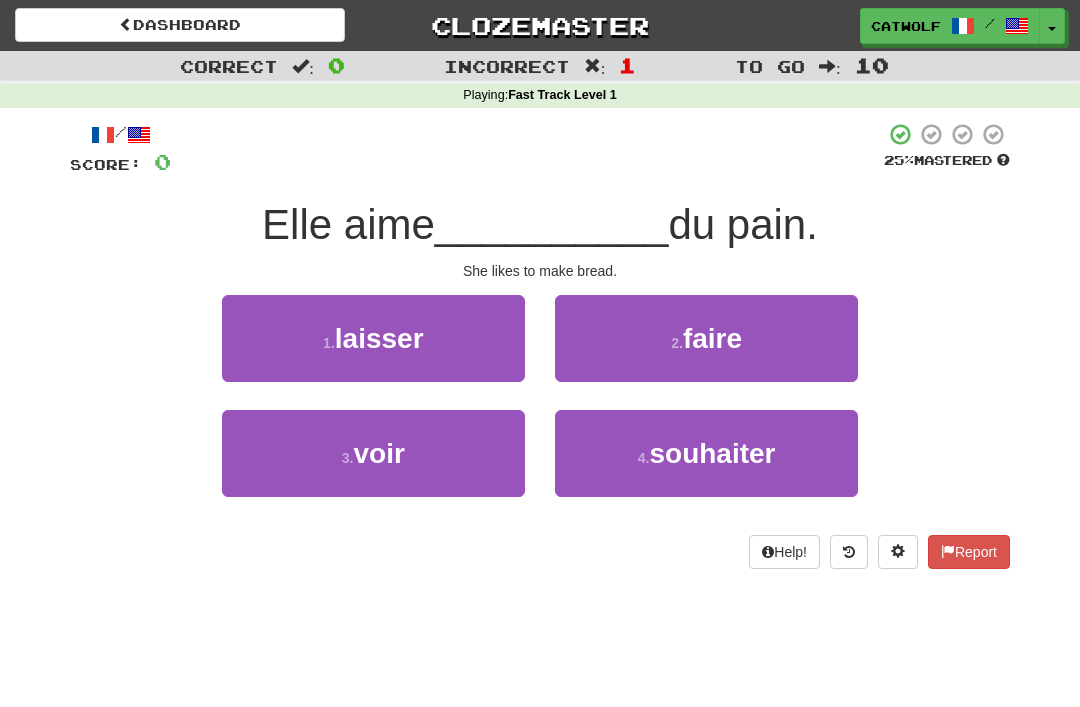 click on "2 .  faire" at bounding box center (706, 338) 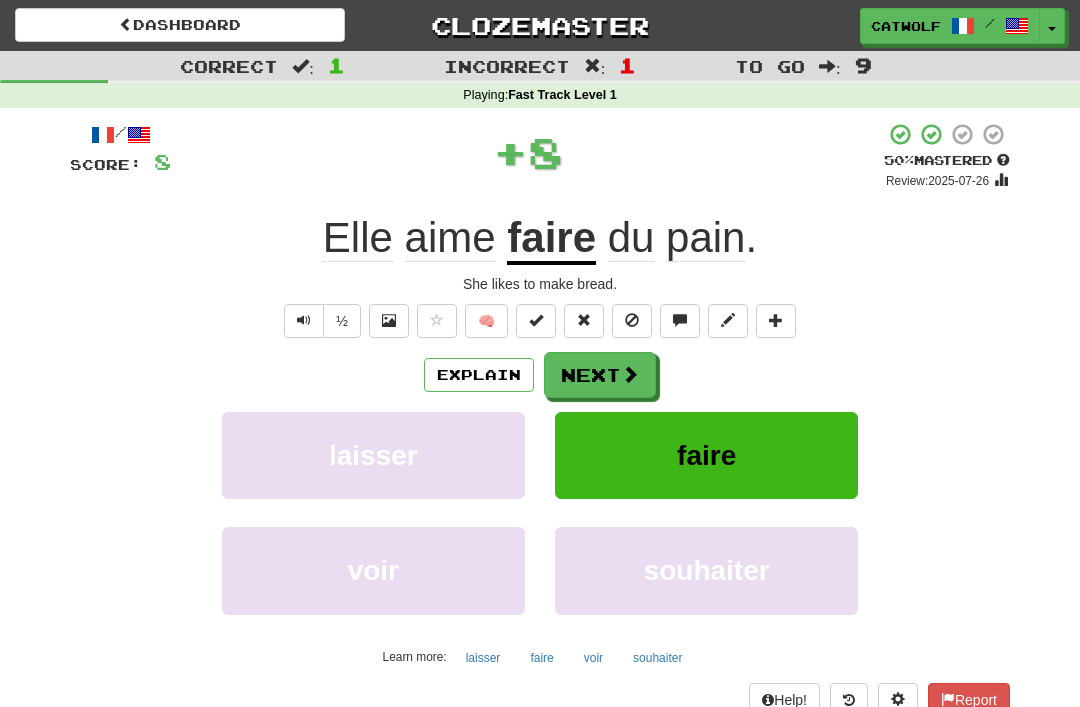 click on "Next" at bounding box center [600, 375] 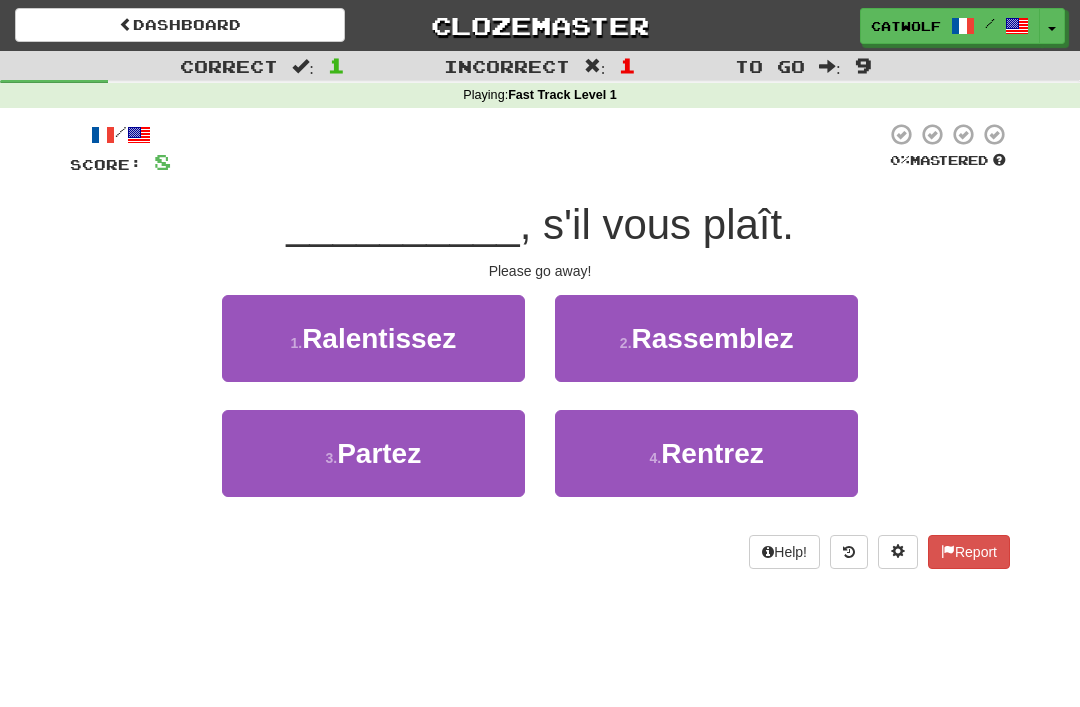 click on "3 .  Partez" at bounding box center [373, 453] 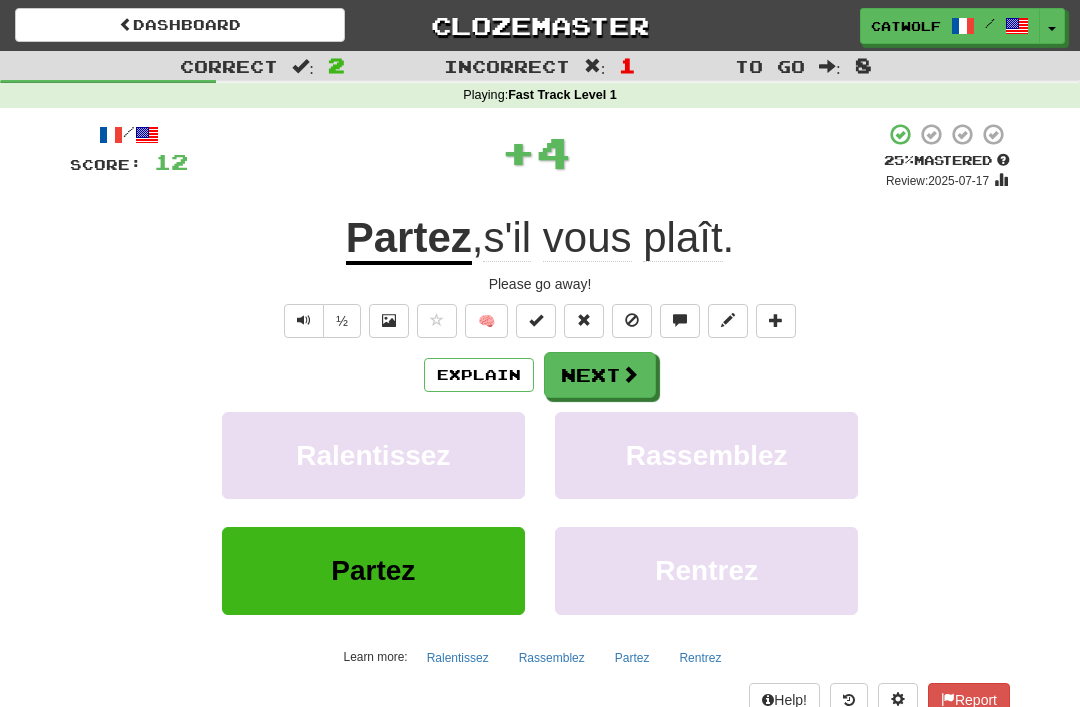 click on "Next" at bounding box center [600, 375] 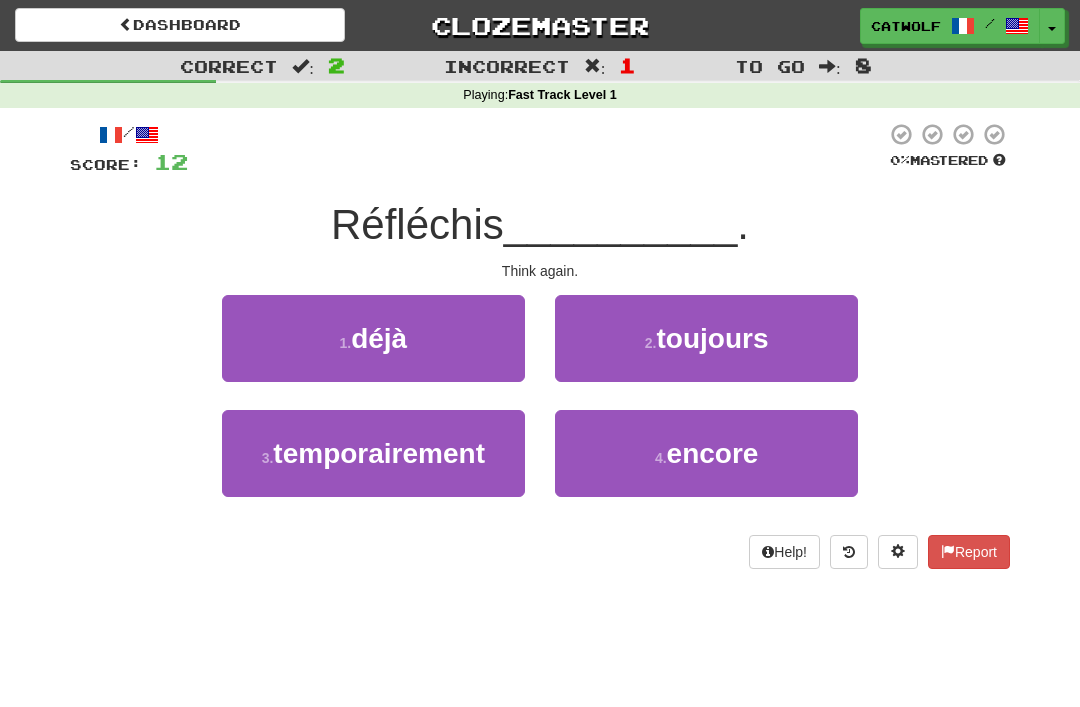 click on "encore" at bounding box center (713, 453) 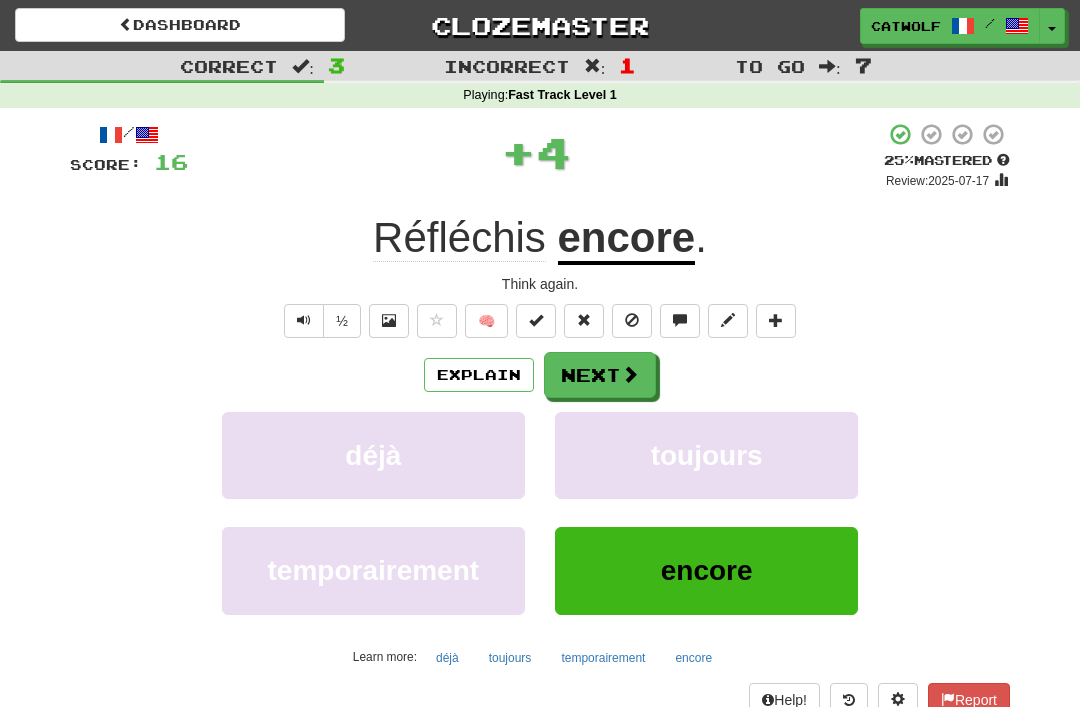 click on "Next" at bounding box center (600, 375) 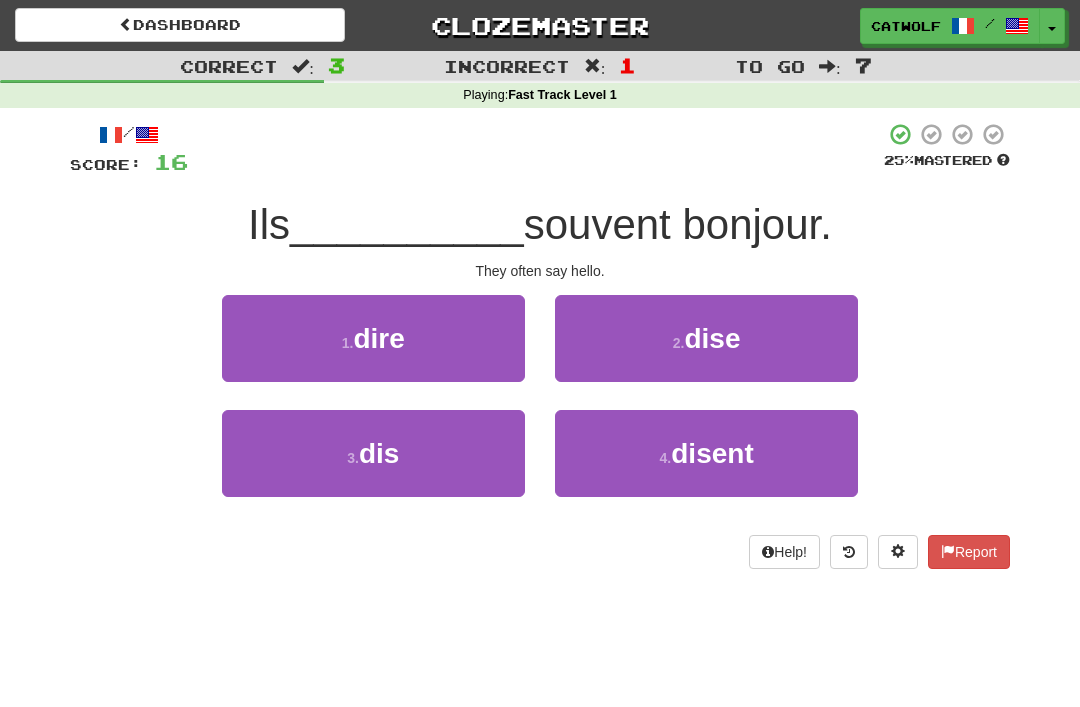 click on "4 ." at bounding box center [666, 458] 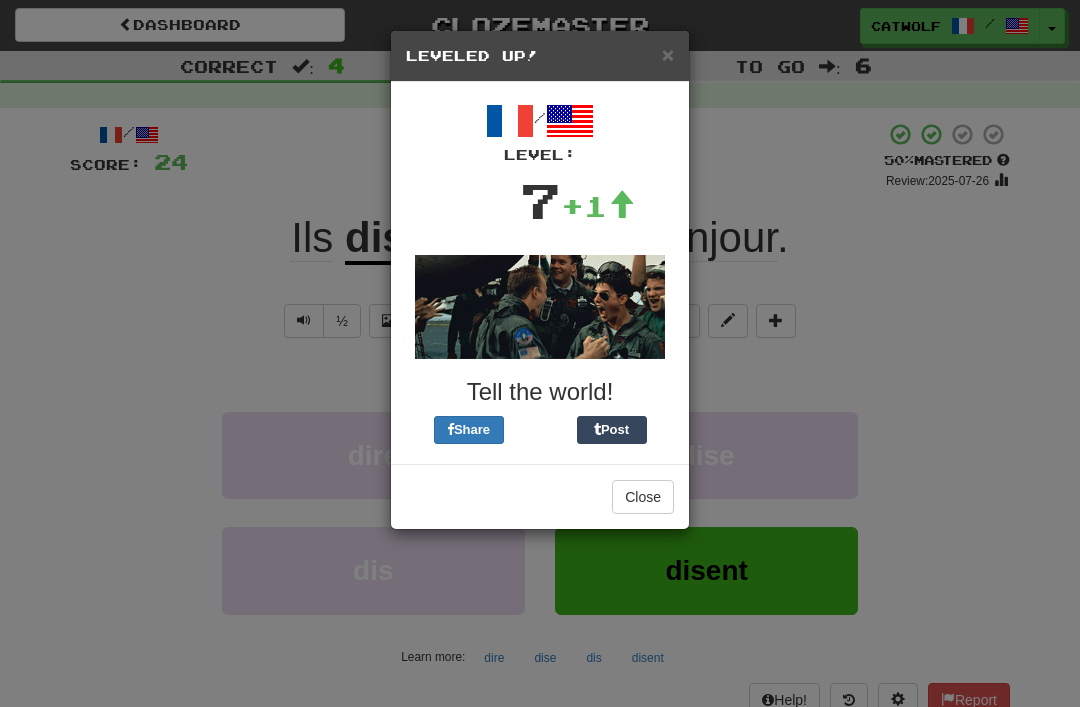 click on "Close" at bounding box center [643, 497] 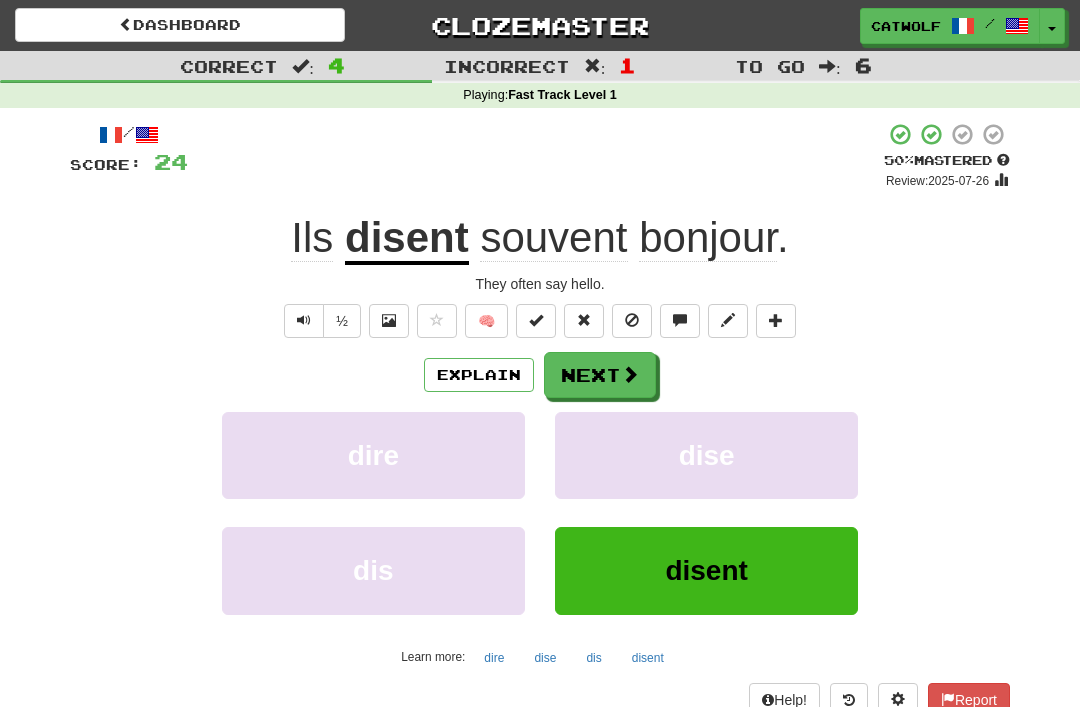 click on "Next" at bounding box center (600, 375) 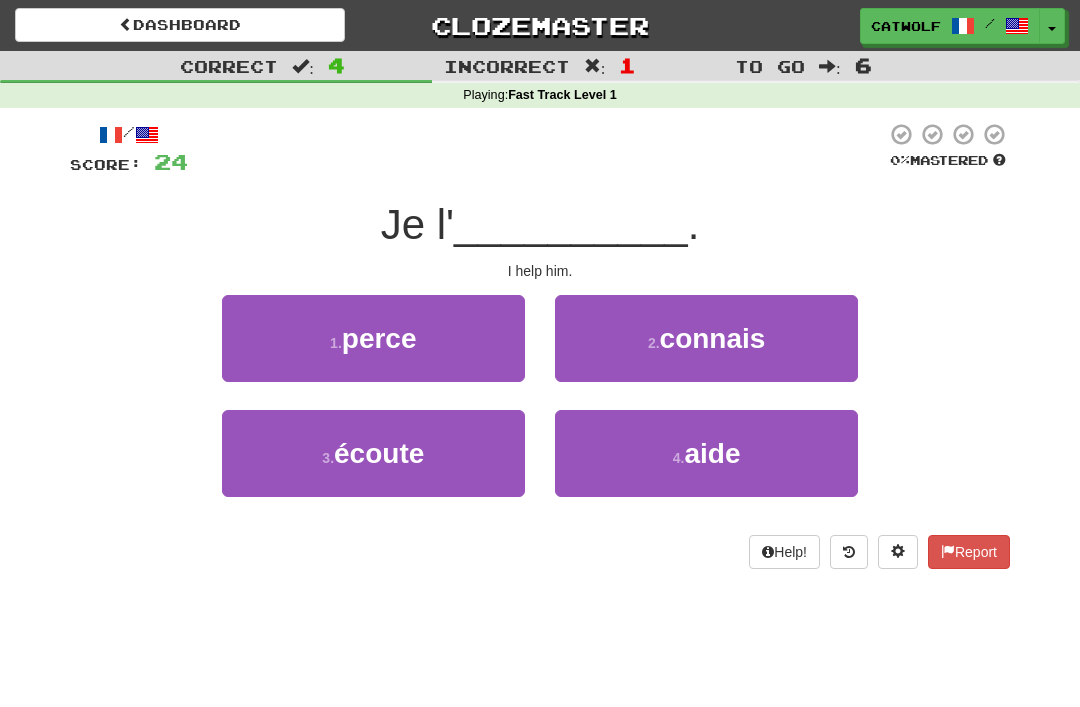 click on "4 .  aide" at bounding box center [706, 453] 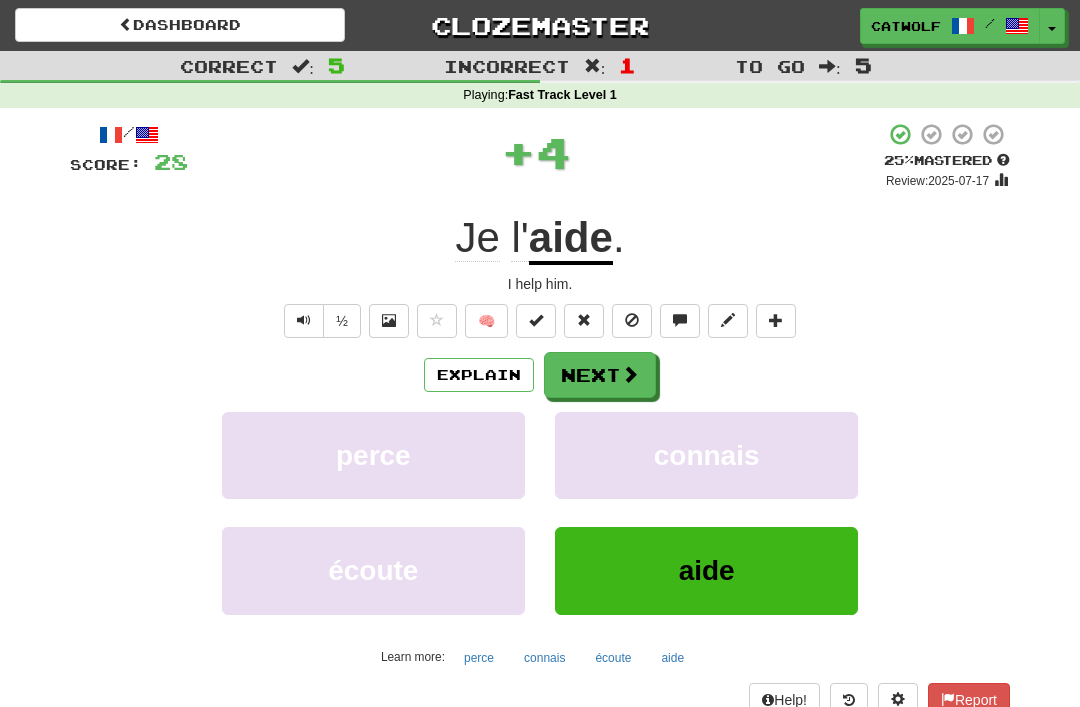 click on "Next" at bounding box center (600, 375) 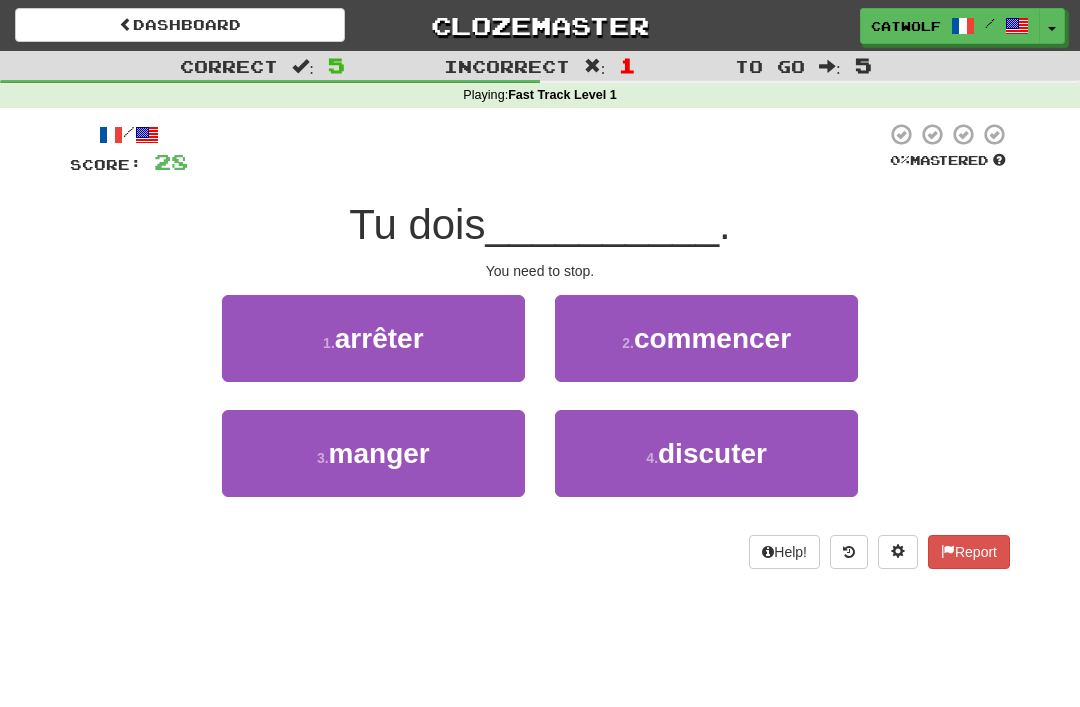 click on "arrêter" at bounding box center (379, 338) 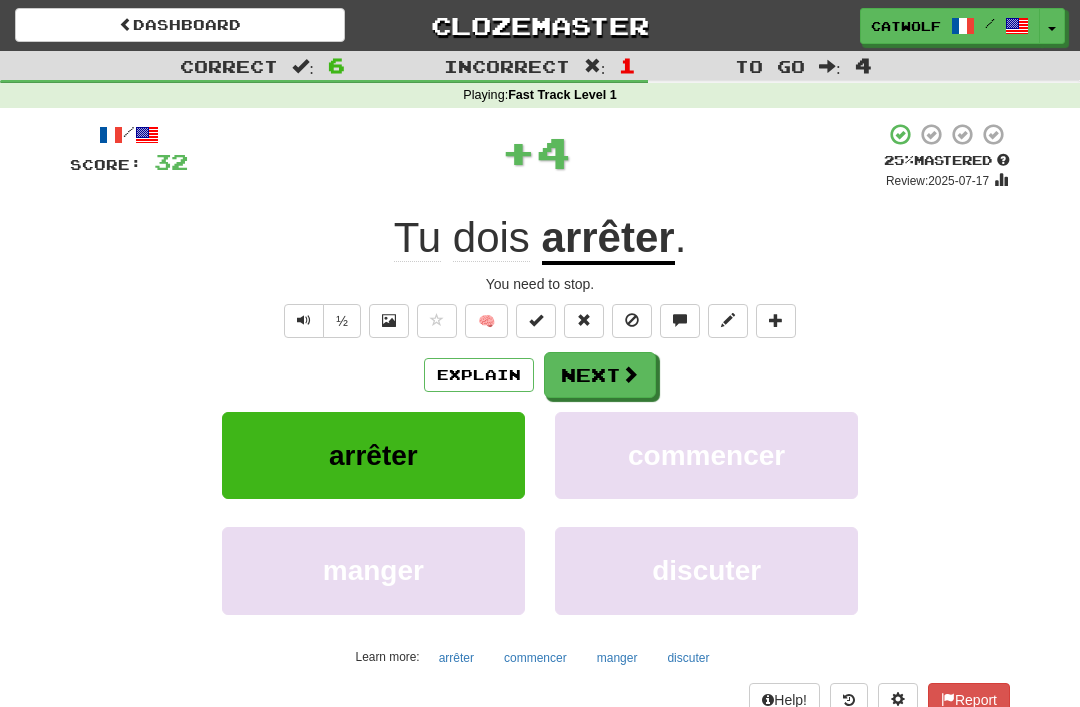 click on "Next" at bounding box center [600, 375] 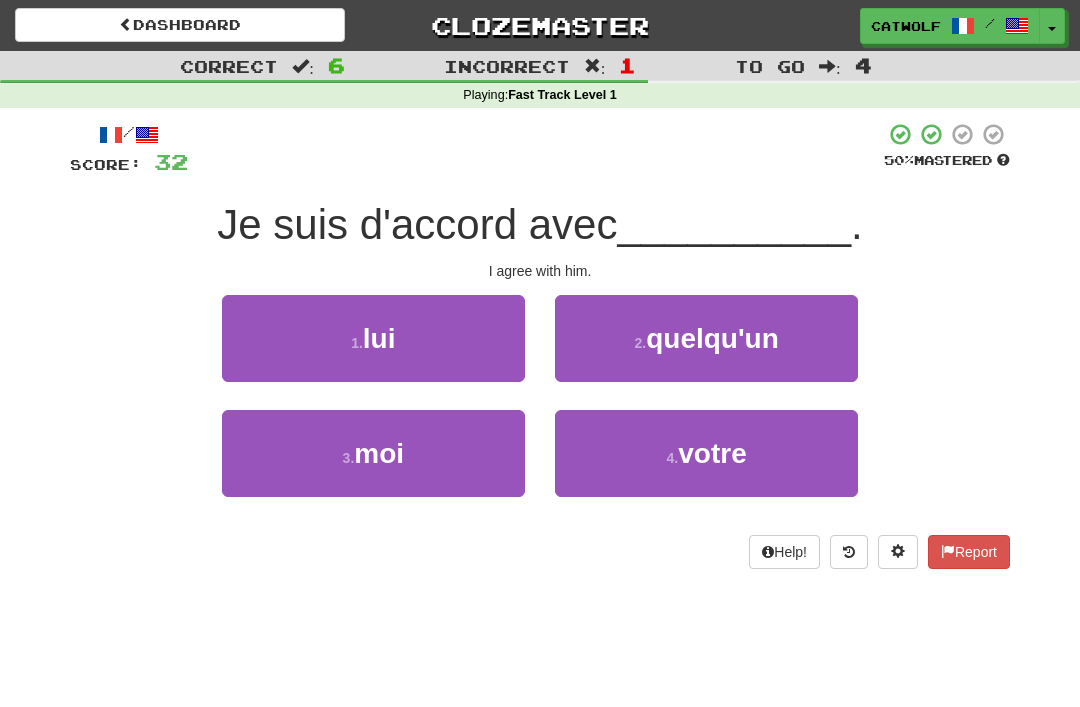 click on "1 .  lui" at bounding box center (373, 338) 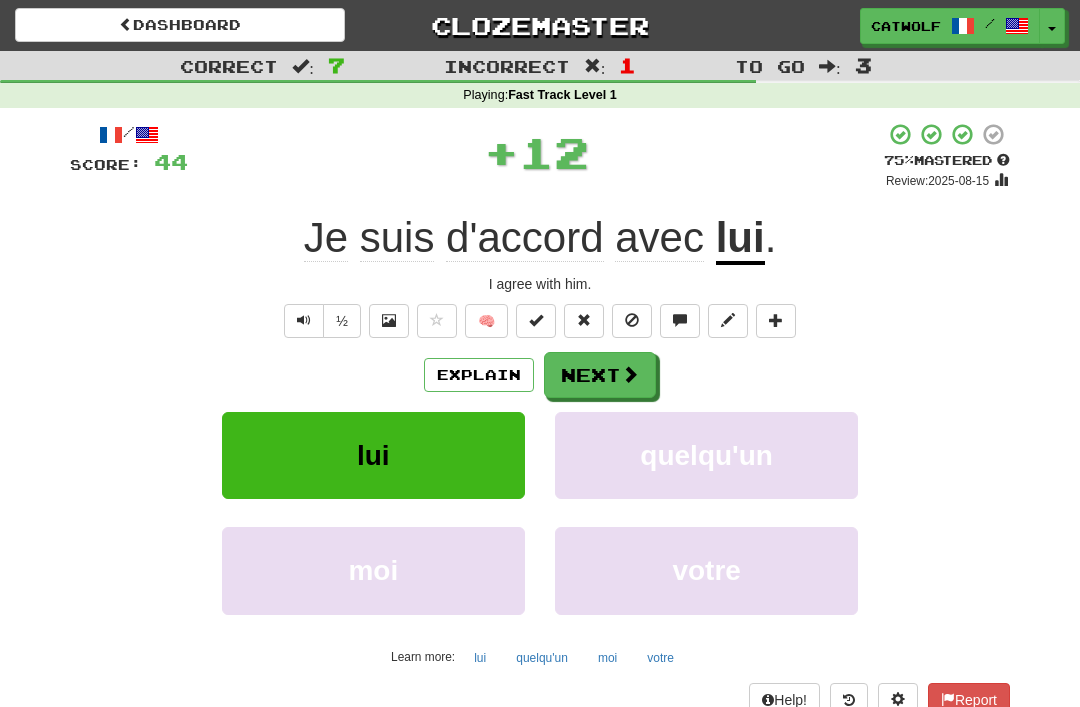 click at bounding box center (630, 374) 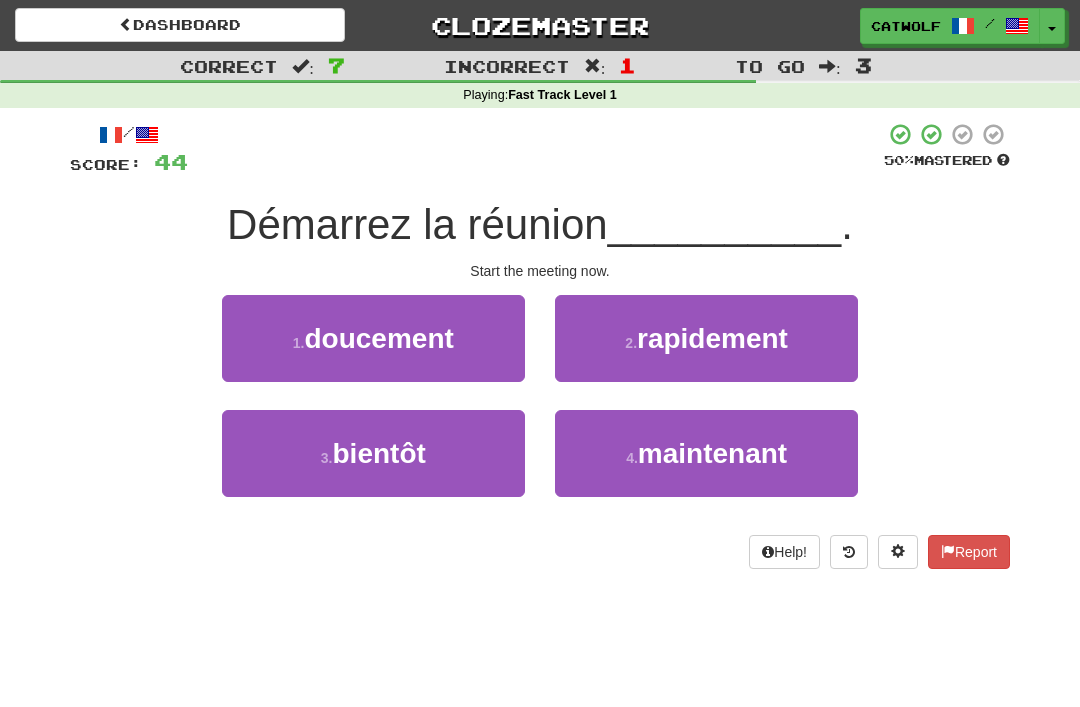 click on "maintenant" at bounding box center [712, 453] 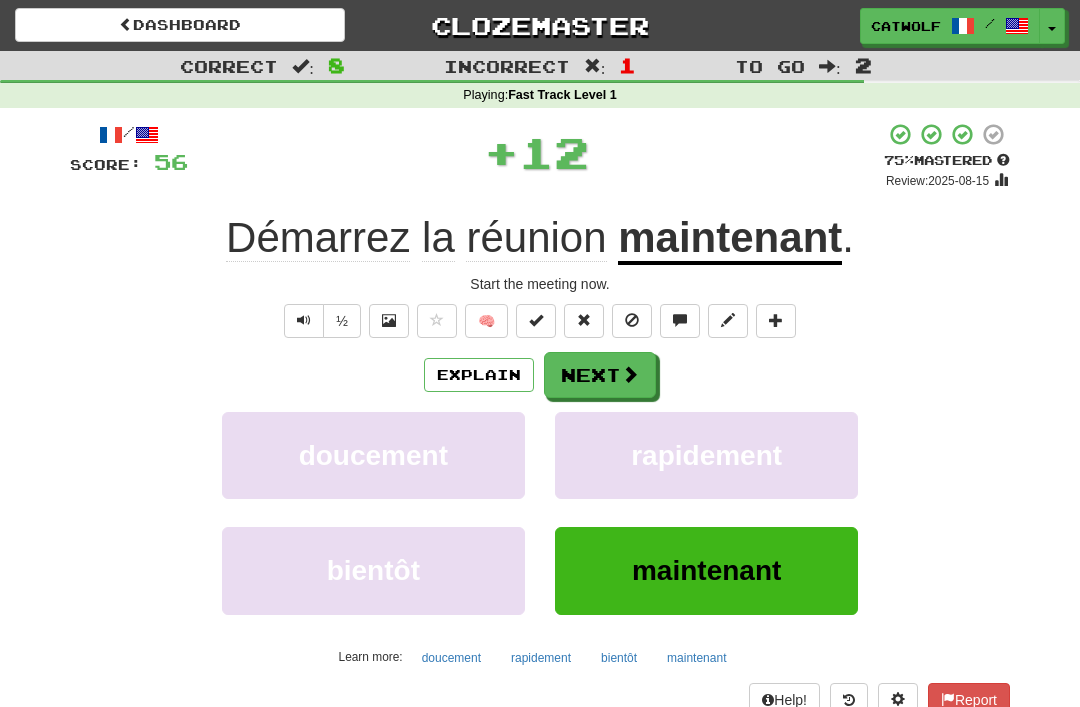 click on "Next" at bounding box center [600, 375] 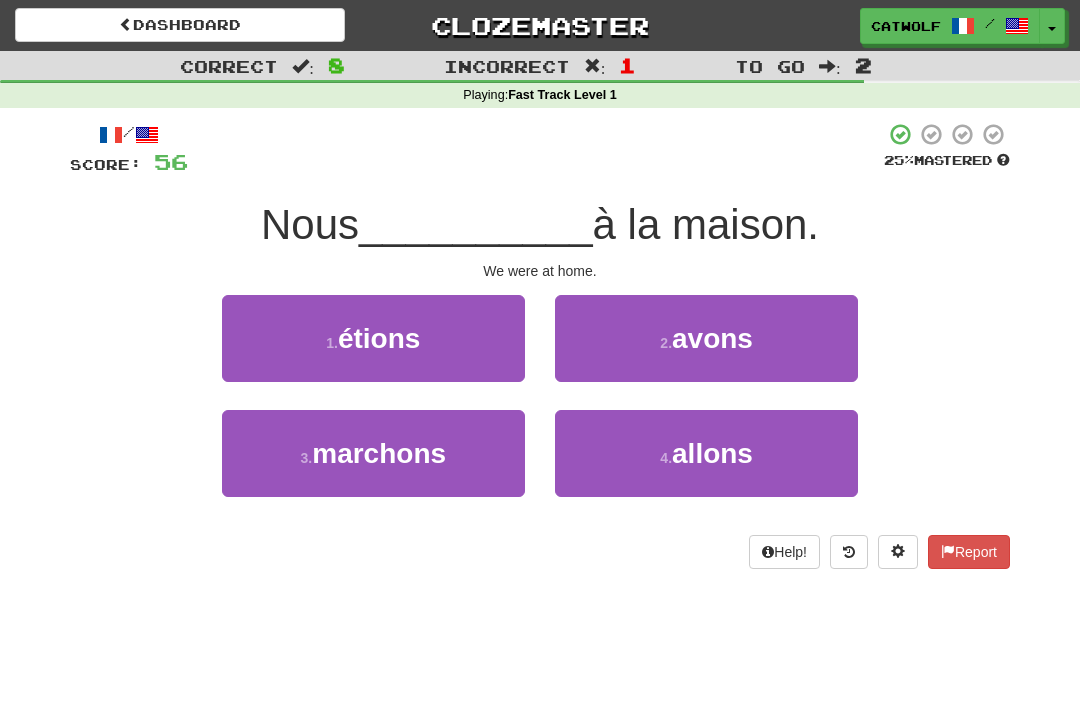 click on "1 .  étions" at bounding box center [373, 338] 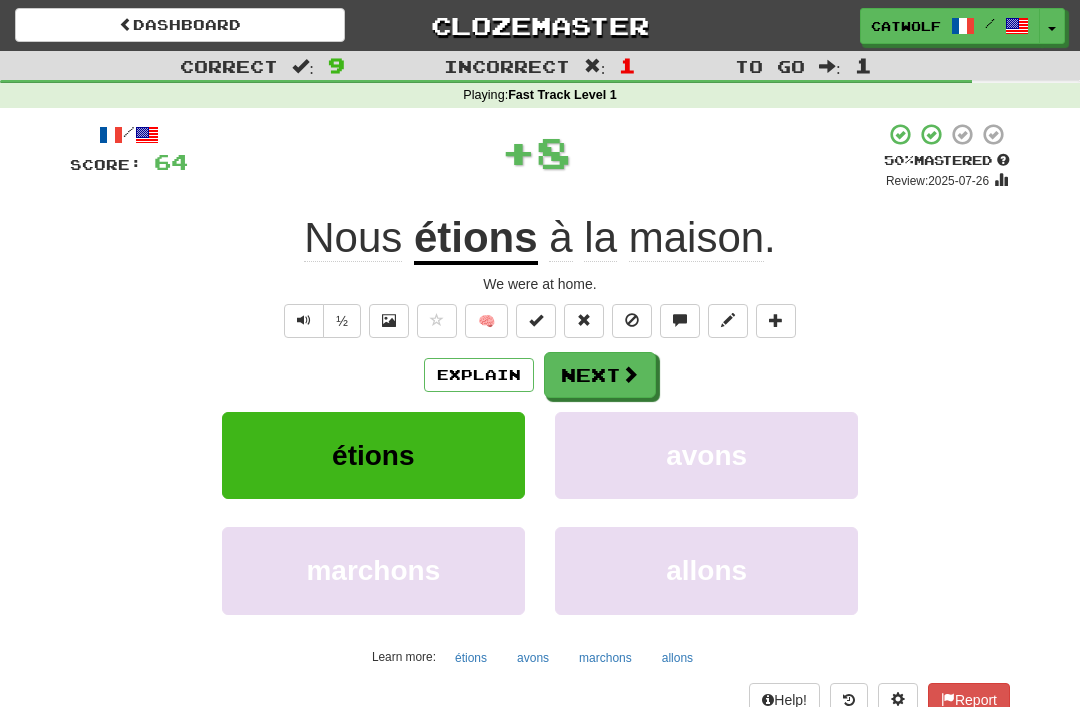 click on "Next" at bounding box center [600, 375] 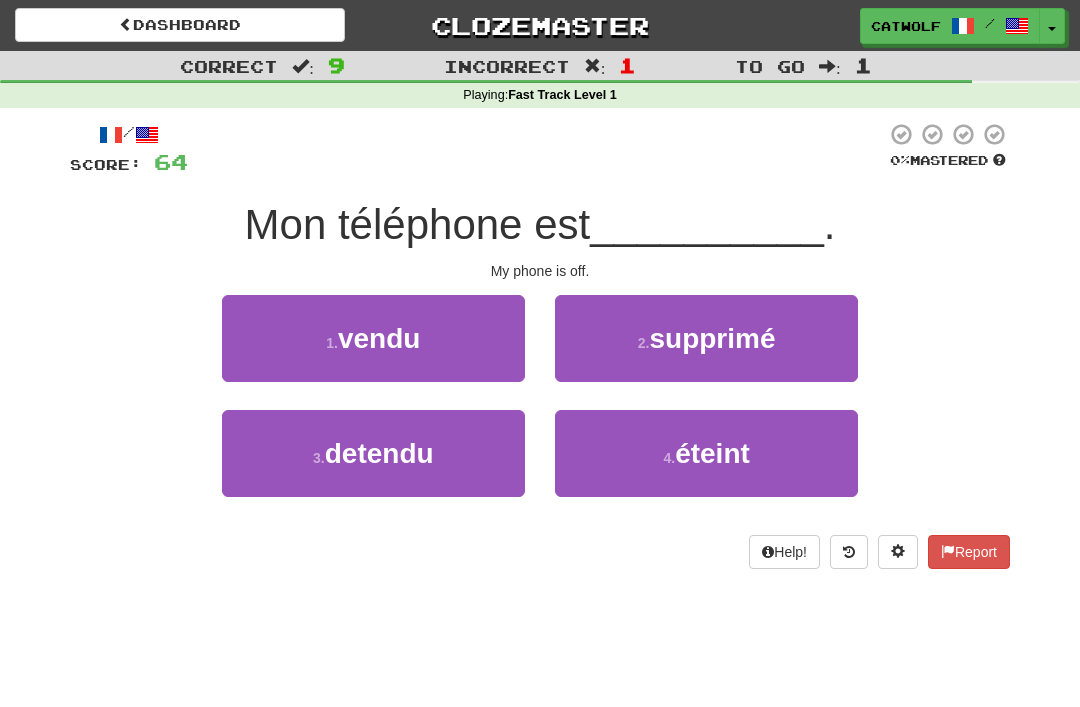 click on "4 .  éteint" at bounding box center [706, 453] 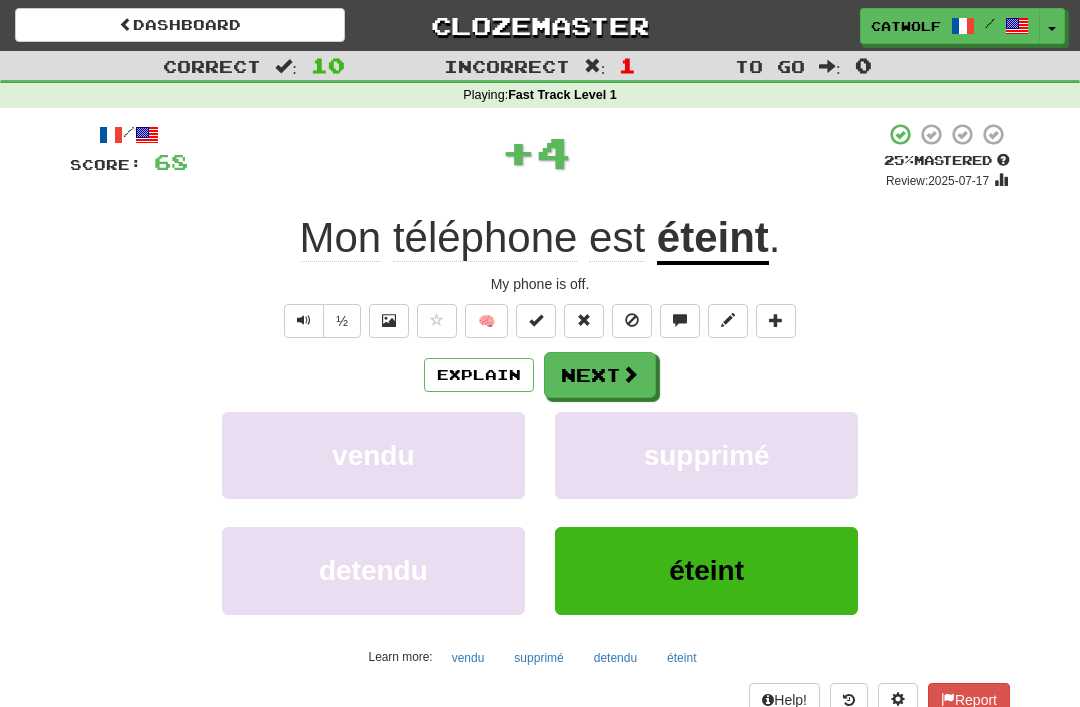 click on "Next" at bounding box center [600, 375] 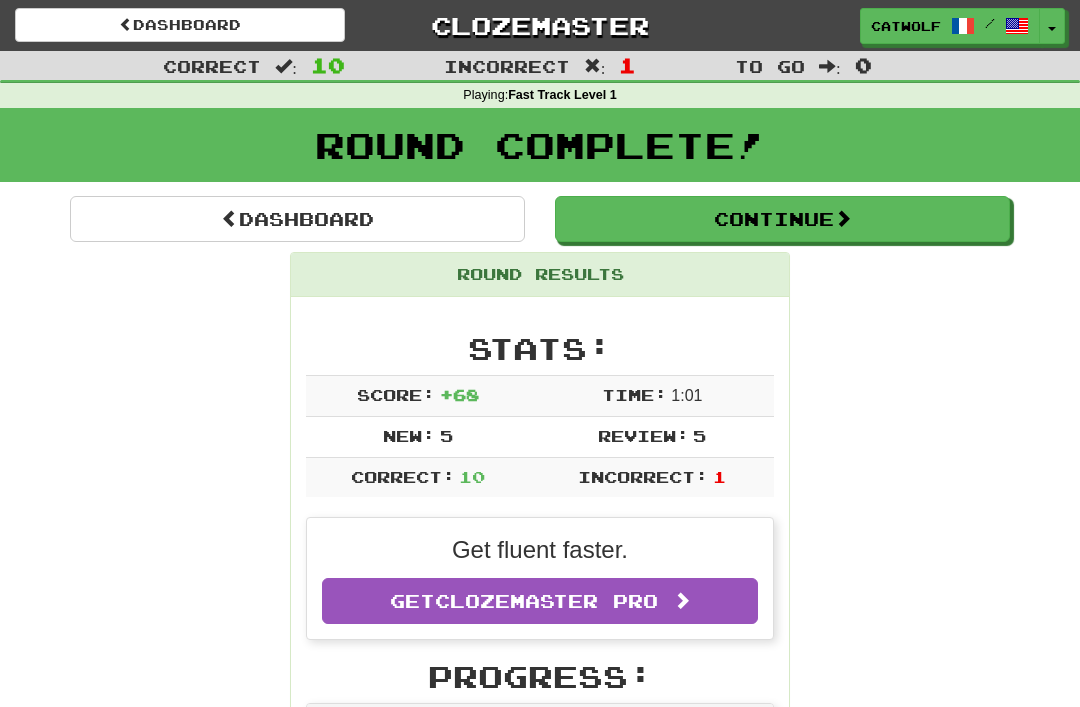 click on "Dashboard" at bounding box center [297, 219] 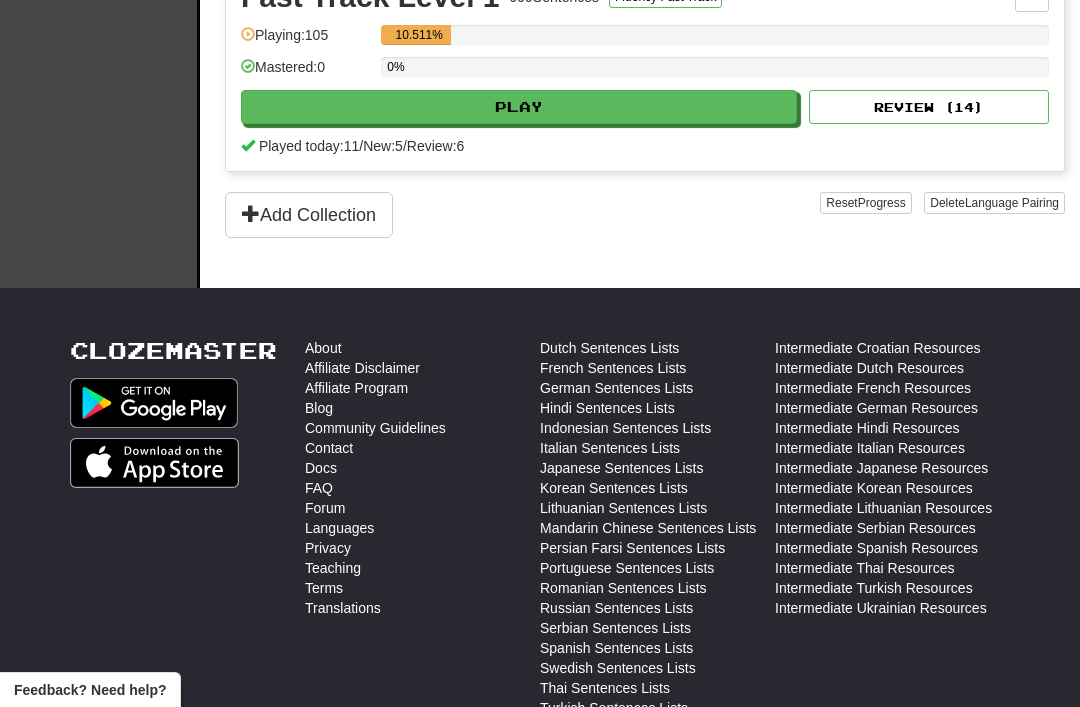 scroll, scrollTop: 633, scrollLeft: 0, axis: vertical 